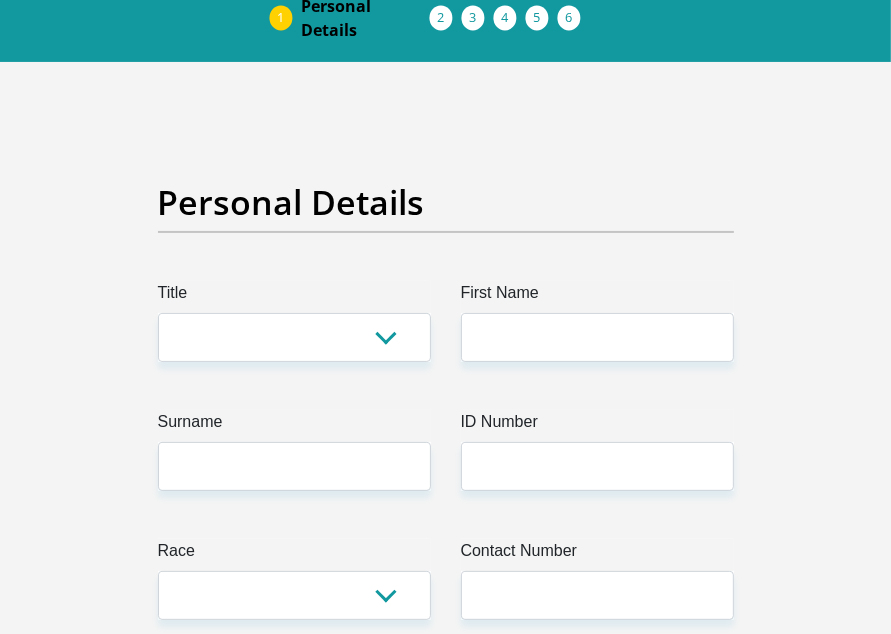 scroll, scrollTop: 0, scrollLeft: 0, axis: both 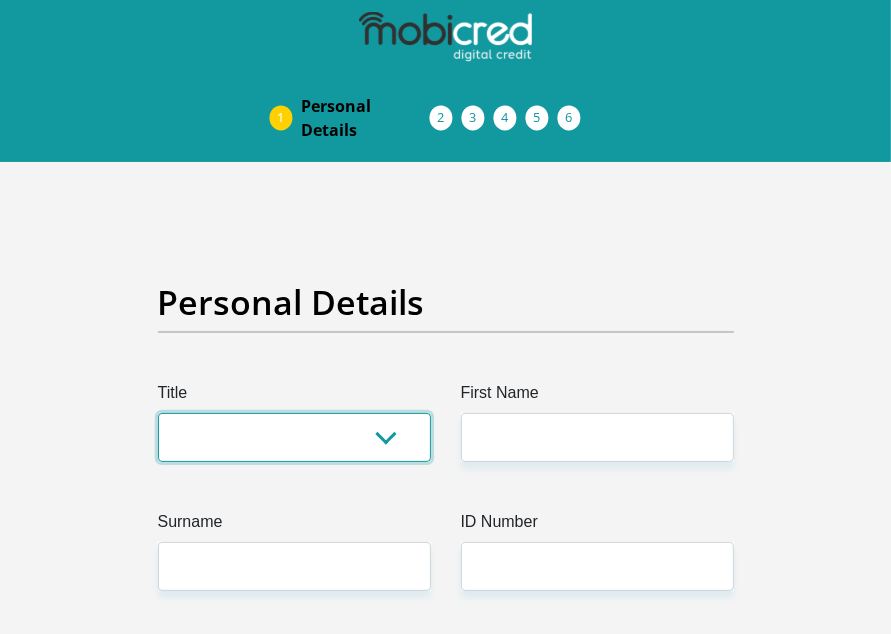 click on "Mr
Ms
Mrs
Dr
[PERSON_NAME]" at bounding box center [294, 437] 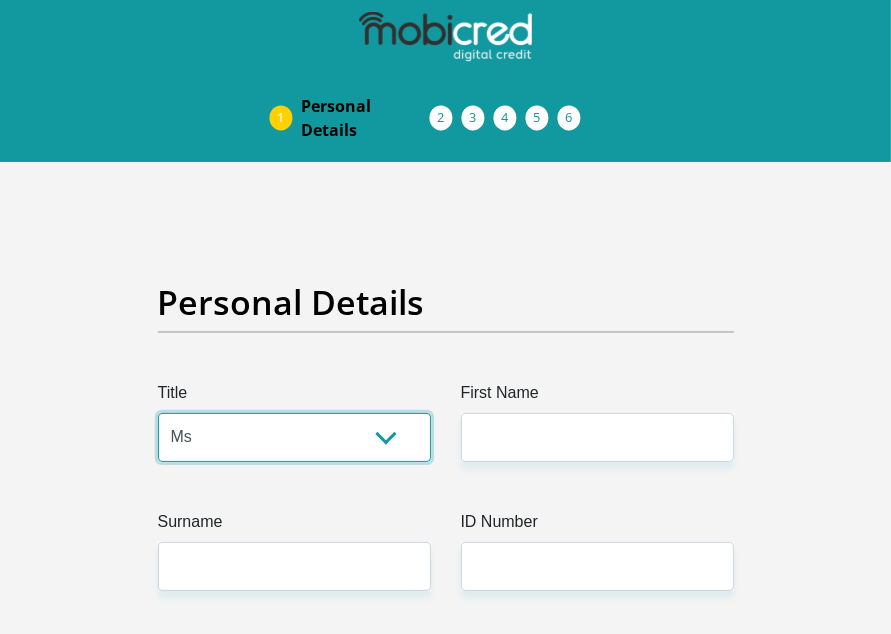 click on "Mr
Ms
Mrs
Dr
[PERSON_NAME]" at bounding box center (294, 437) 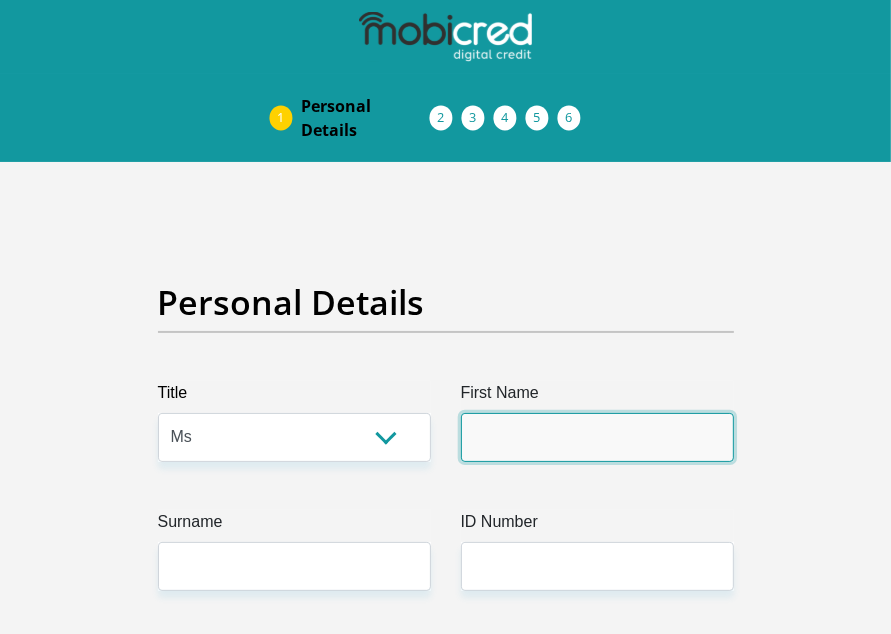 click on "First Name" at bounding box center [597, 437] 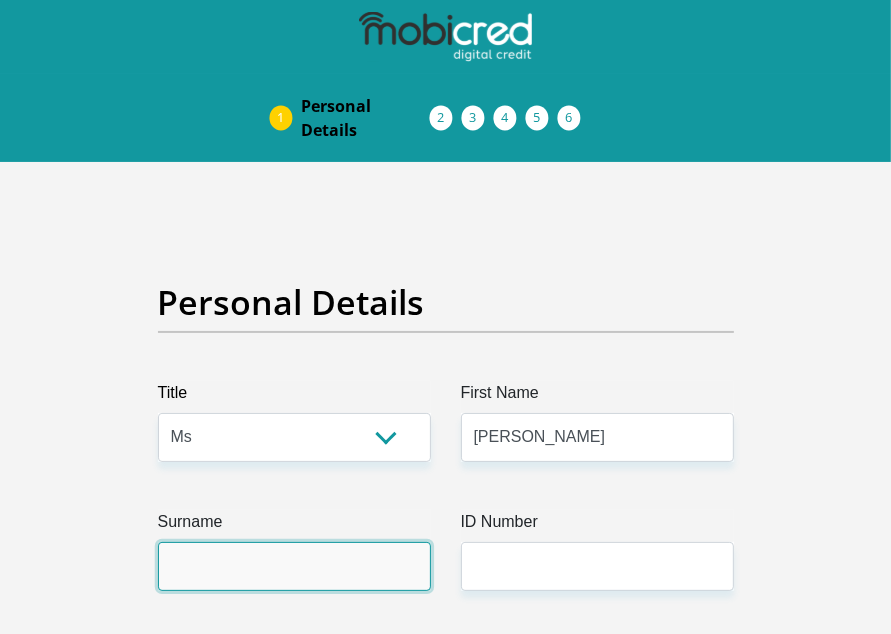 type on "Johannesson" 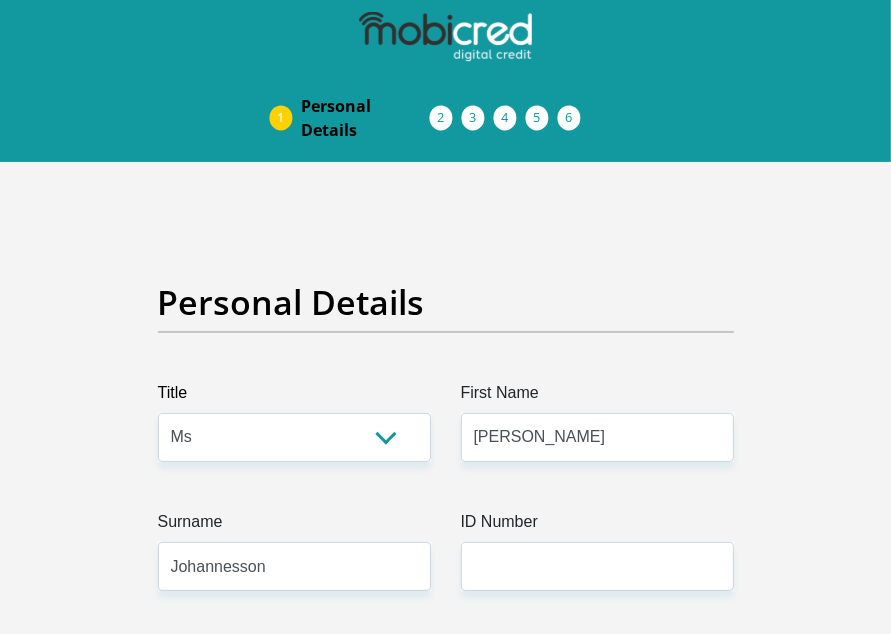 select on "ZAF" 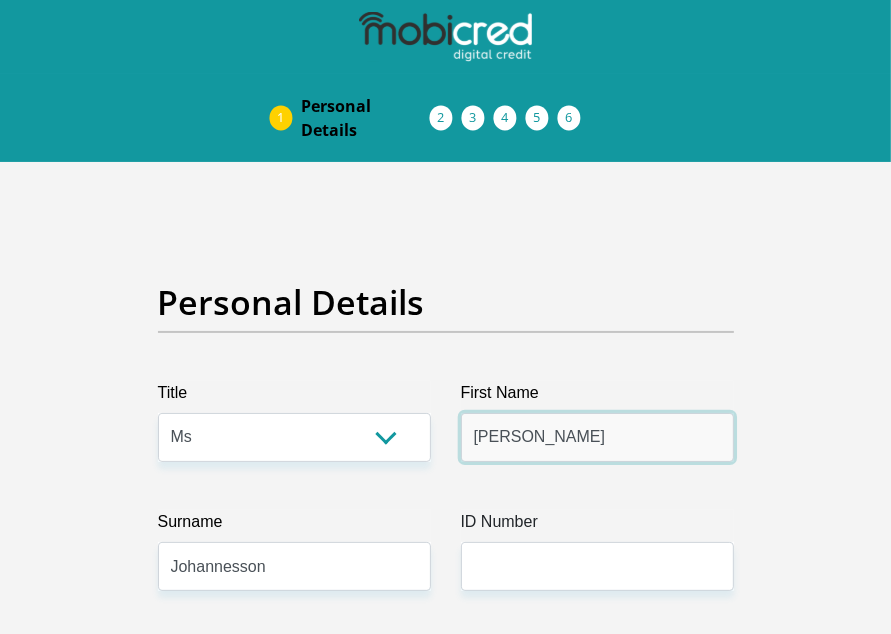 scroll, scrollTop: 200, scrollLeft: 0, axis: vertical 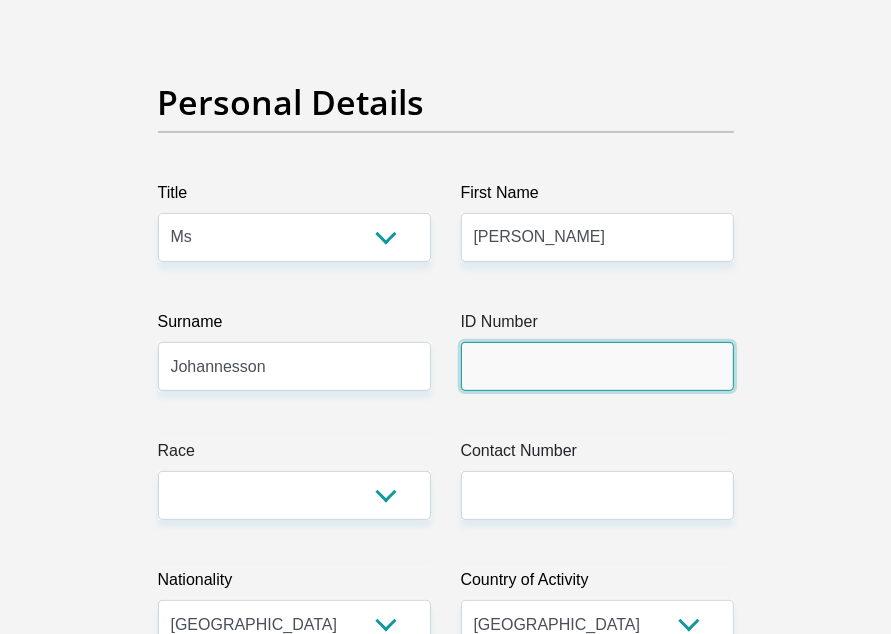 click on "ID Number" at bounding box center (597, 366) 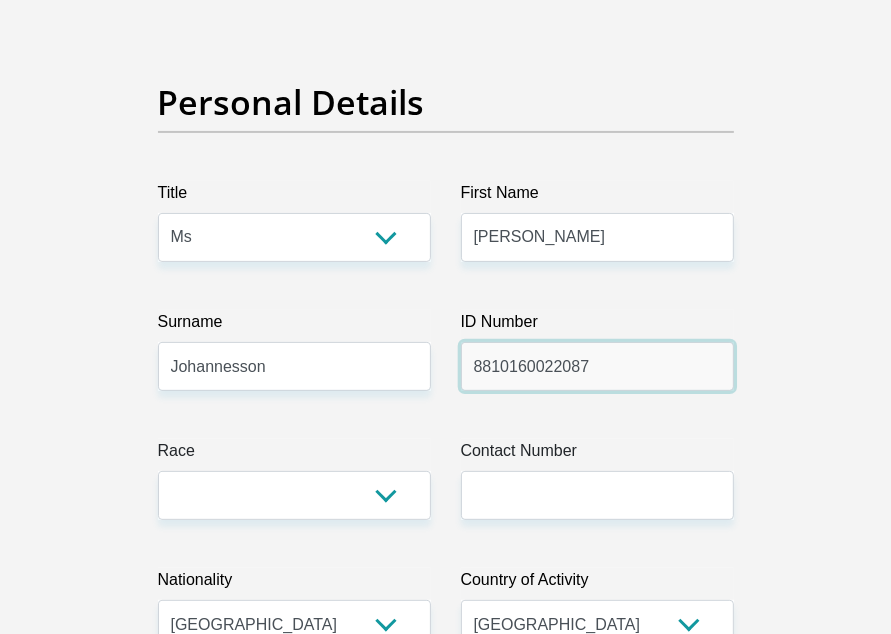type on "8810160022087" 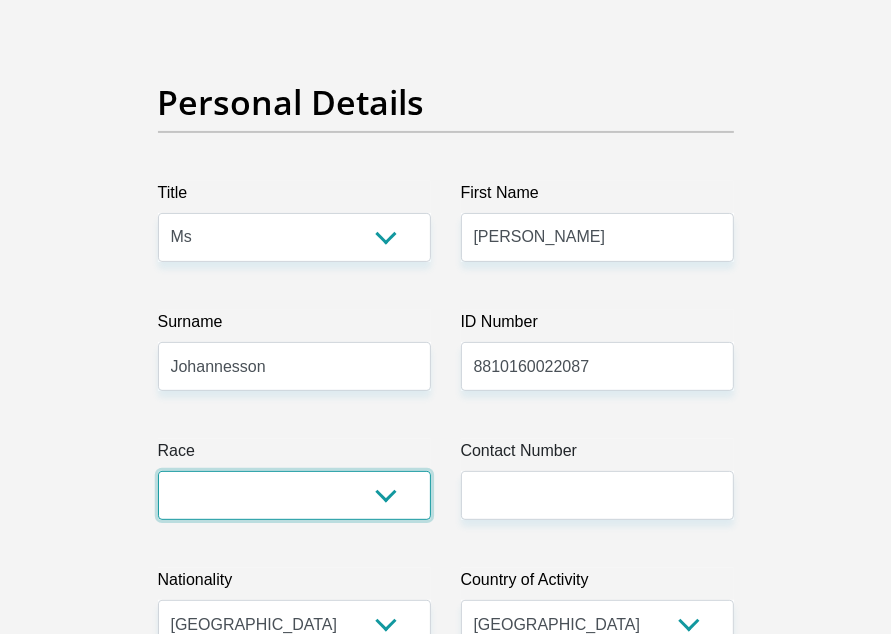 click on "Black
Coloured
Indian
White
Other" at bounding box center (294, 495) 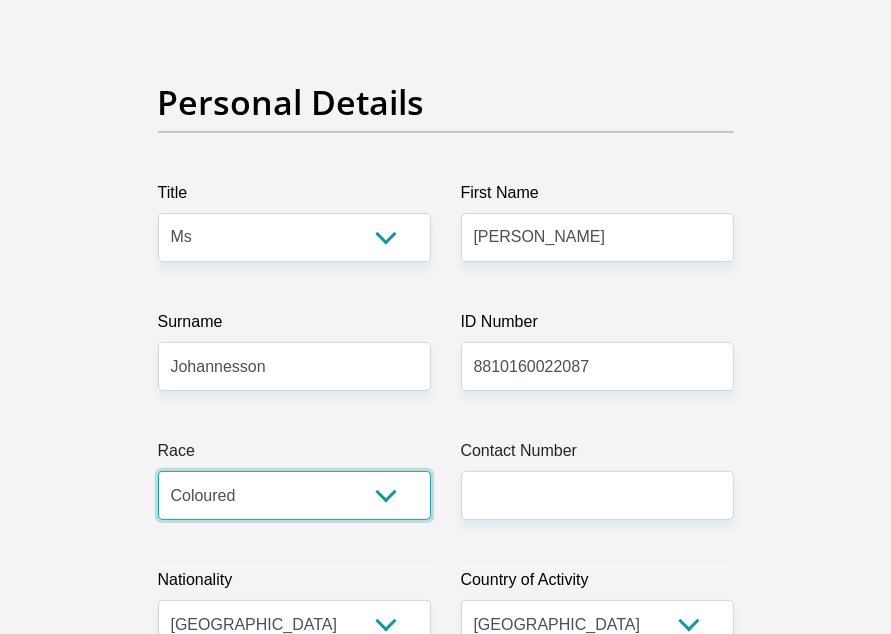 click on "Black
Coloured
Indian
White
Other" at bounding box center (294, 495) 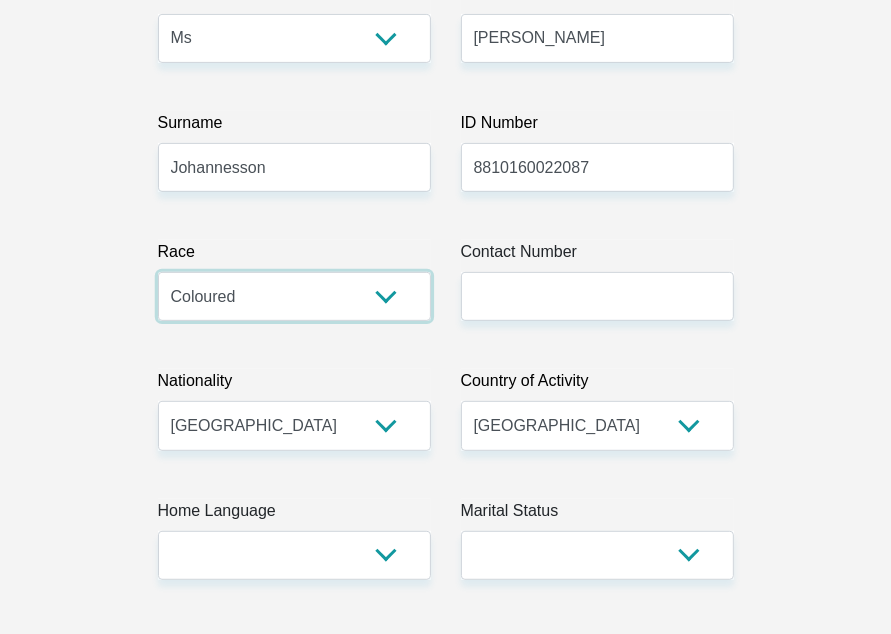 scroll, scrollTop: 400, scrollLeft: 0, axis: vertical 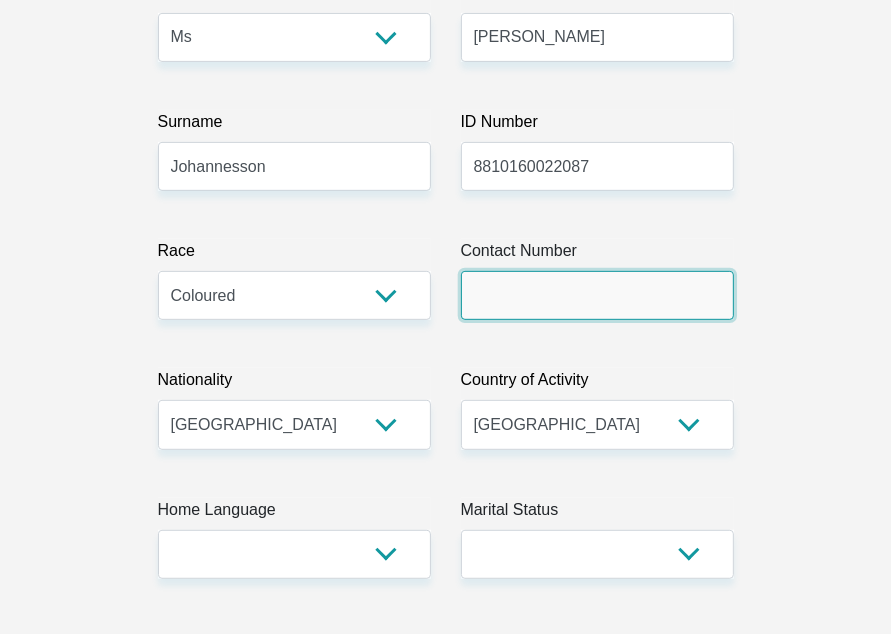 click on "Contact Number" at bounding box center (597, 295) 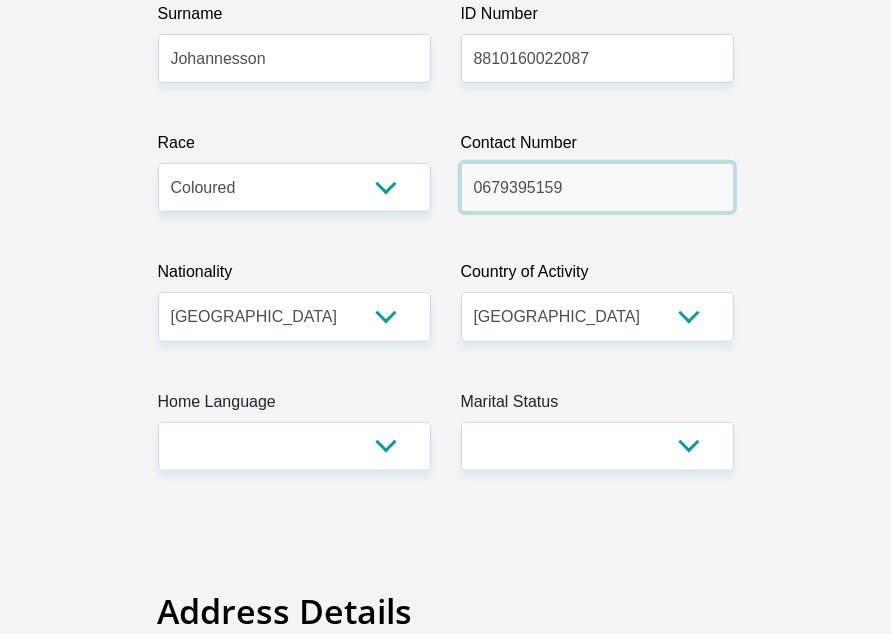 scroll, scrollTop: 600, scrollLeft: 0, axis: vertical 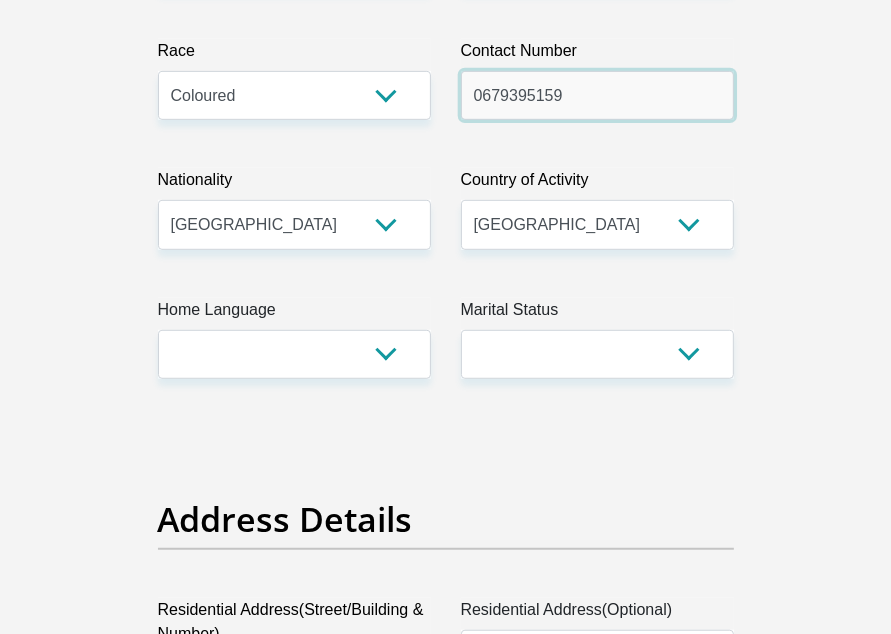 type on "0679395159" 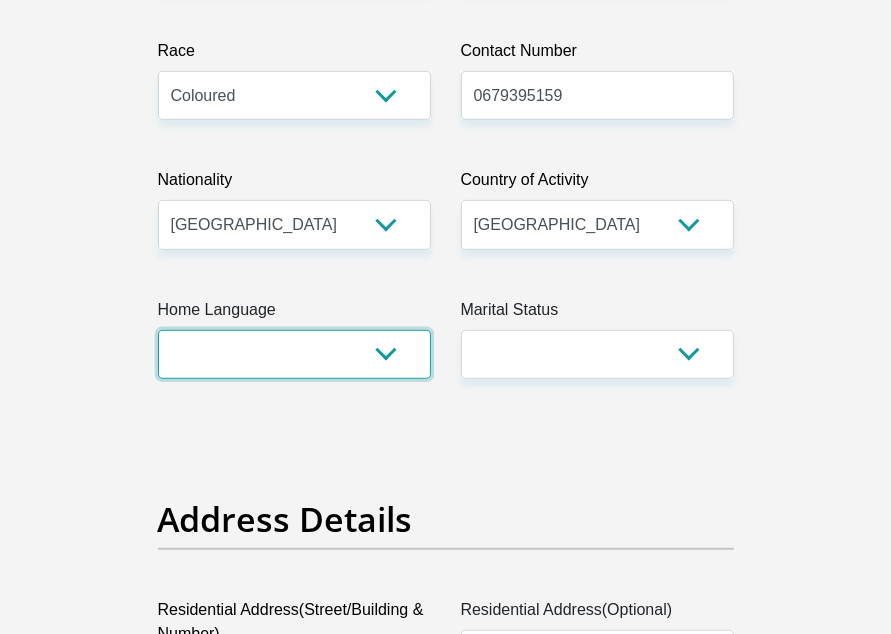 click on "Afrikaans
English
Sepedi
South Ndebele
Southern Sotho
Swati
Tsonga
Tswana
Venda
Xhosa
Zulu
Other" at bounding box center (294, 354) 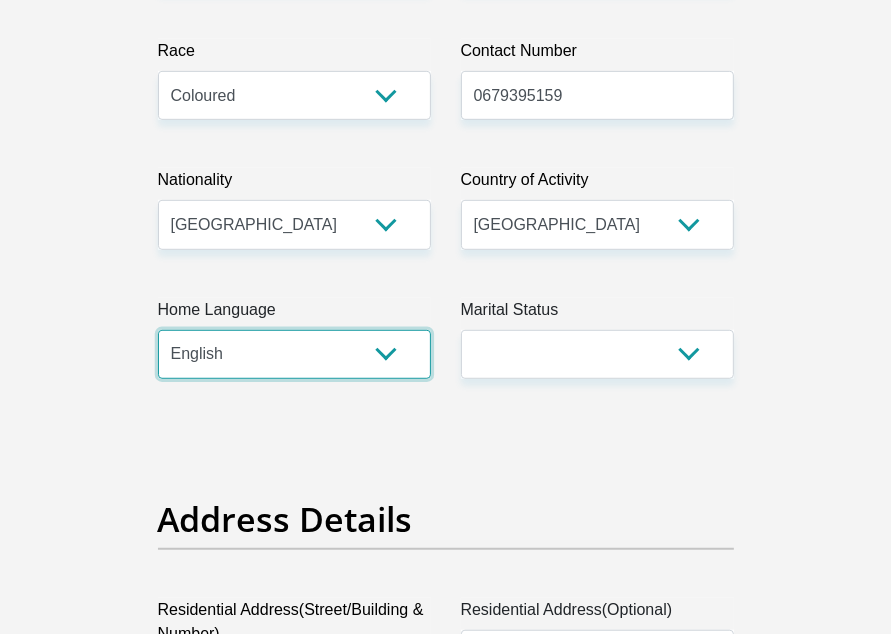 click on "Afrikaans
English
Sepedi
South Ndebele
Southern Sotho
Swati
Tsonga
Tswana
Venda
Xhosa
Zulu
Other" at bounding box center (294, 354) 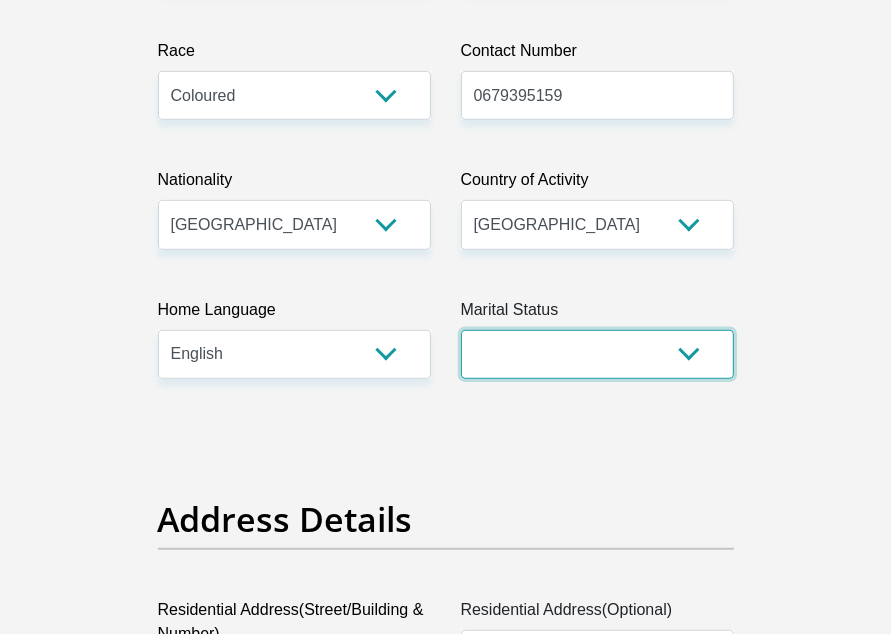 click on "Married ANC
Single
Divorced
Widowed
Married COP or Customary Law" at bounding box center (597, 354) 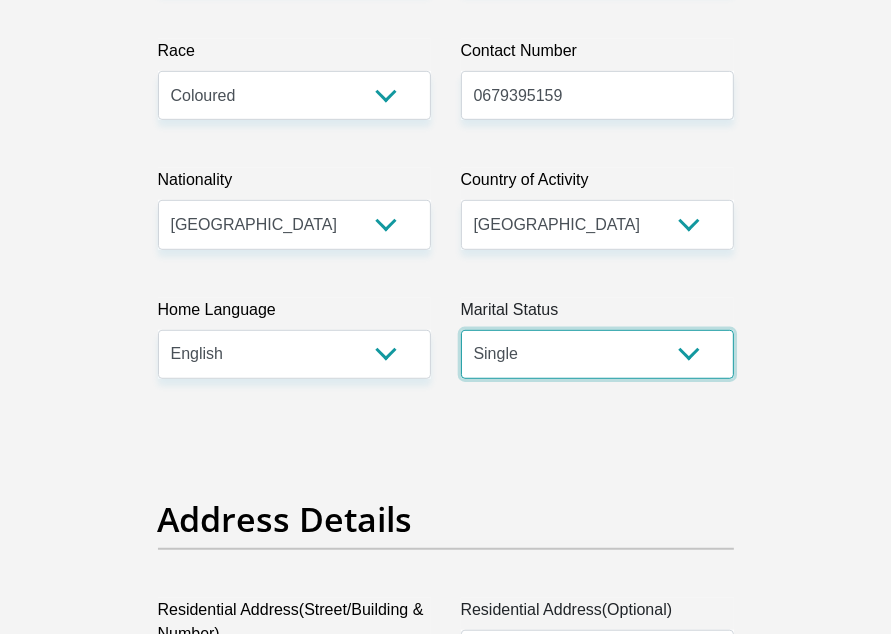 click on "Married ANC
Single
Divorced
Widowed
Married COP or Customary Law" at bounding box center [597, 354] 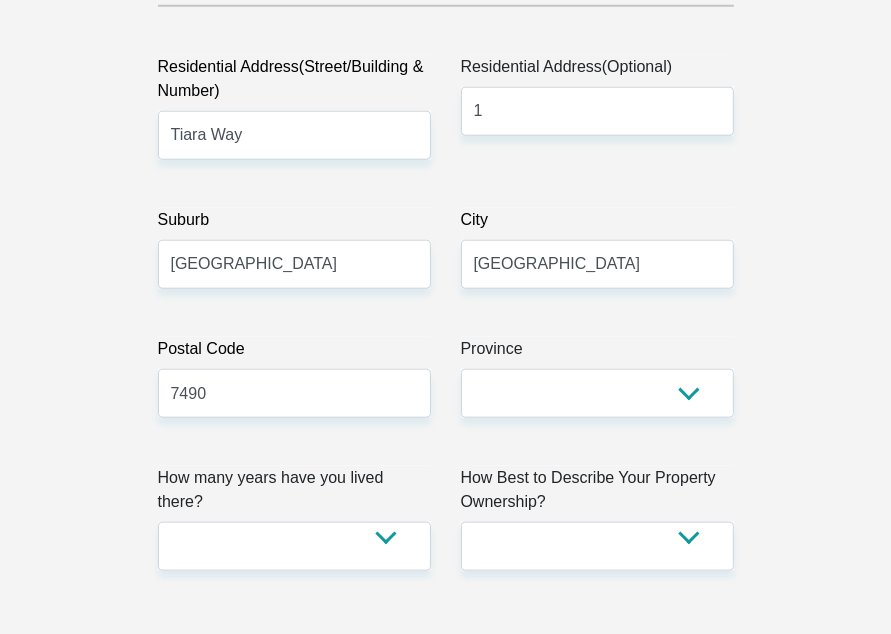 scroll, scrollTop: 1200, scrollLeft: 0, axis: vertical 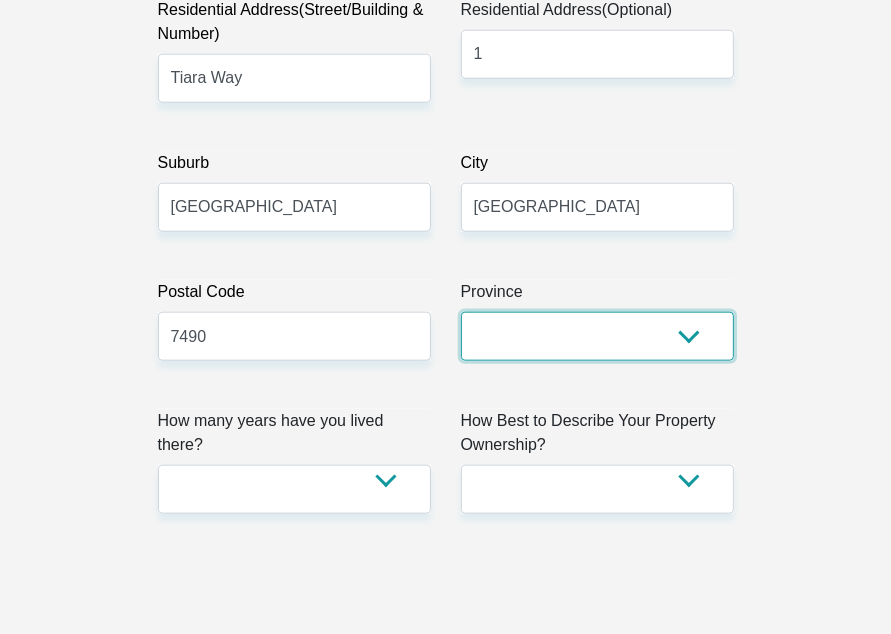 click on "Eastern Cape
Free State
[GEOGRAPHIC_DATA]
[GEOGRAPHIC_DATA][DATE]
[GEOGRAPHIC_DATA]
[GEOGRAPHIC_DATA]
[GEOGRAPHIC_DATA]
[GEOGRAPHIC_DATA]" at bounding box center (597, 336) 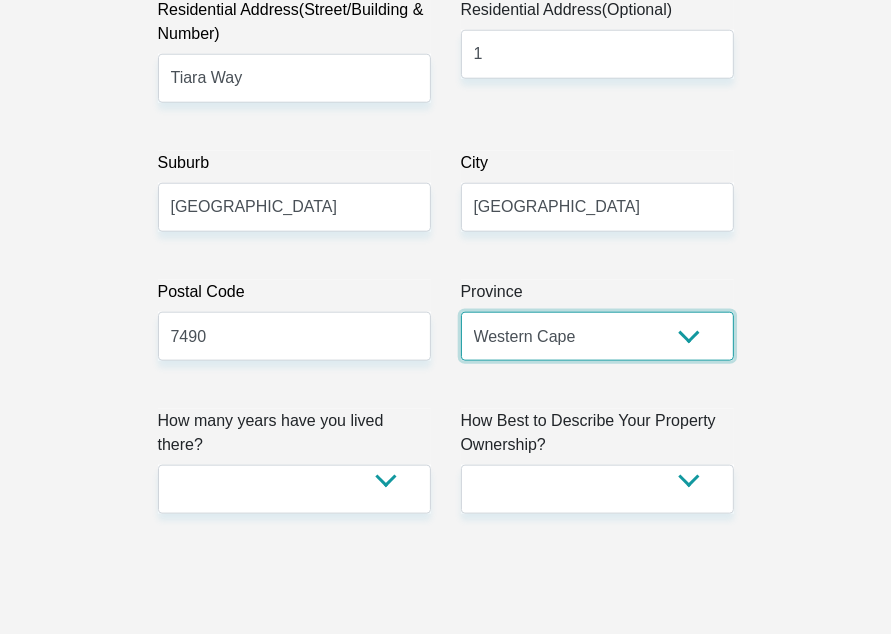 click on "Eastern Cape
Free State
[GEOGRAPHIC_DATA]
[GEOGRAPHIC_DATA][DATE]
[GEOGRAPHIC_DATA]
[GEOGRAPHIC_DATA]
[GEOGRAPHIC_DATA]
[GEOGRAPHIC_DATA]" at bounding box center (597, 336) 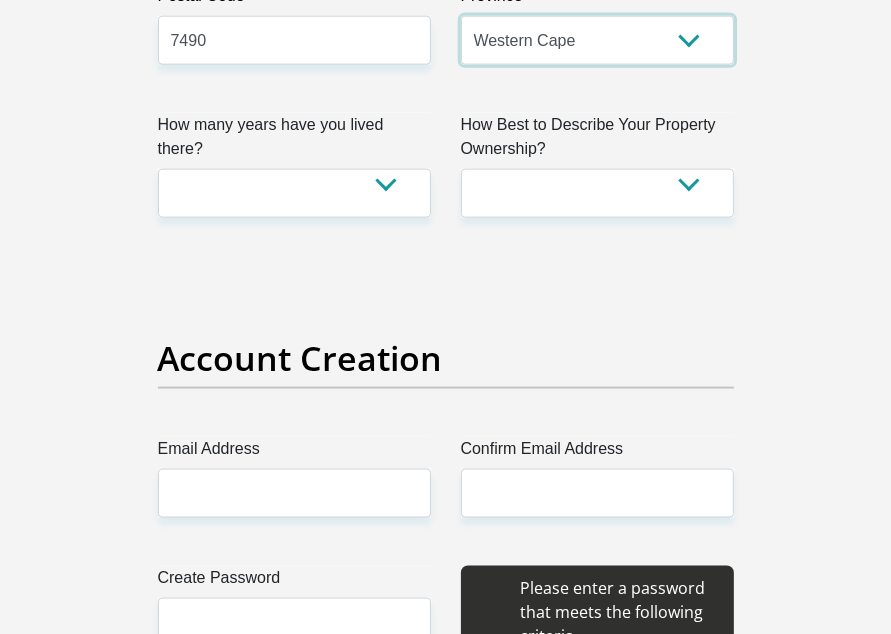 scroll, scrollTop: 1500, scrollLeft: 0, axis: vertical 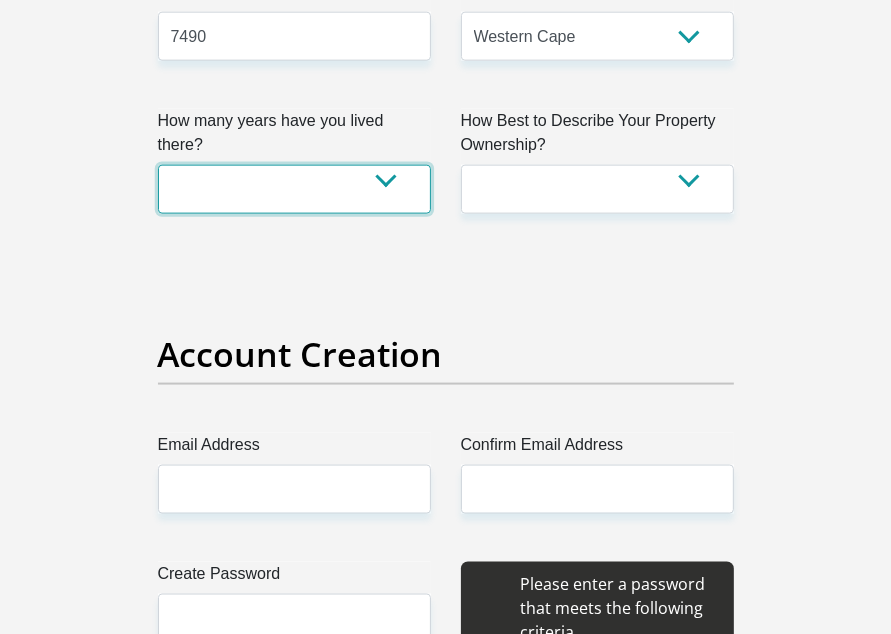 click on "less than 1 year
1-3 years
3-5 years
5+ years" at bounding box center (294, 189) 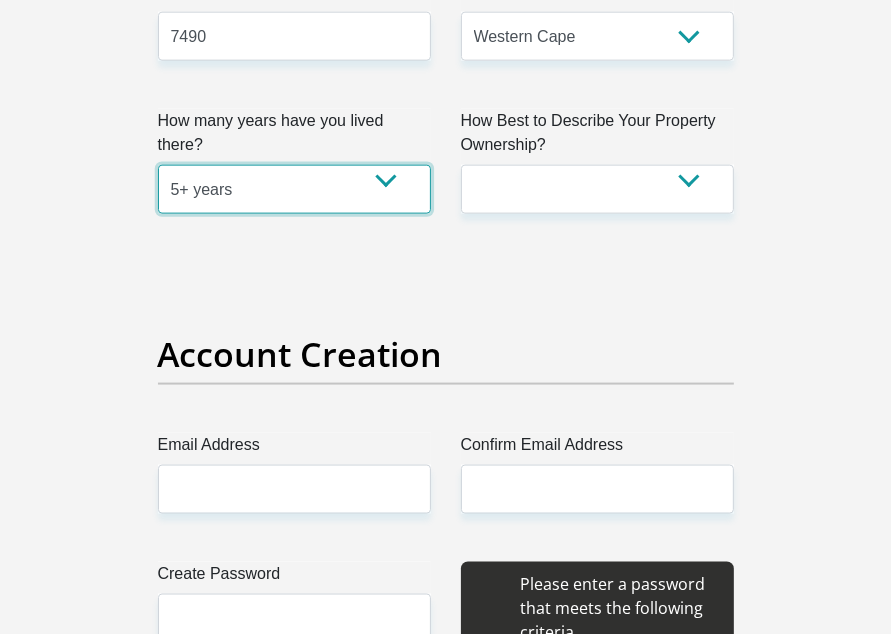 click on "less than 1 year
1-3 years
3-5 years
5+ years" at bounding box center [294, 189] 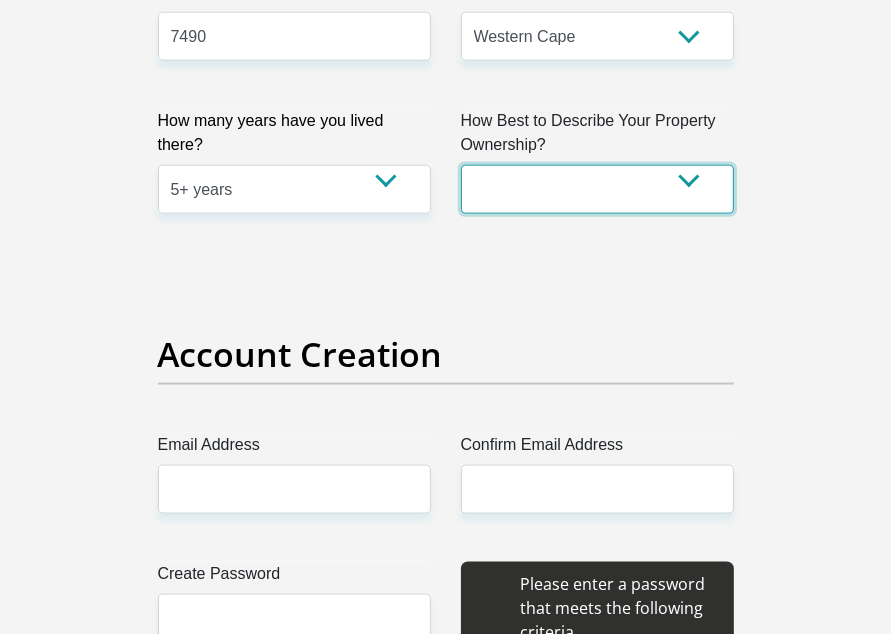 click on "Owned
Rented
Family Owned
Company Dwelling" at bounding box center [597, 189] 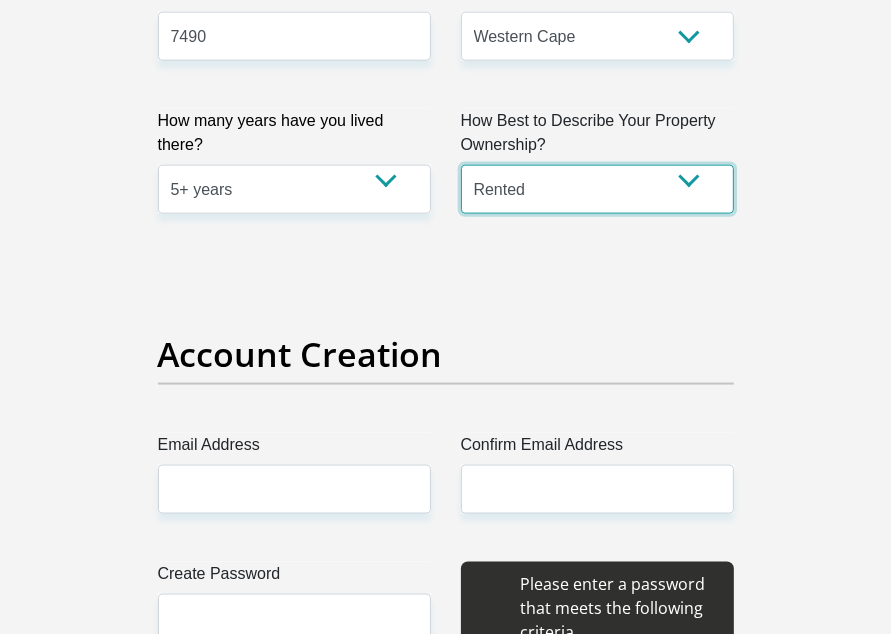 click on "Owned
Rented
Family Owned
Company Dwelling" at bounding box center [597, 189] 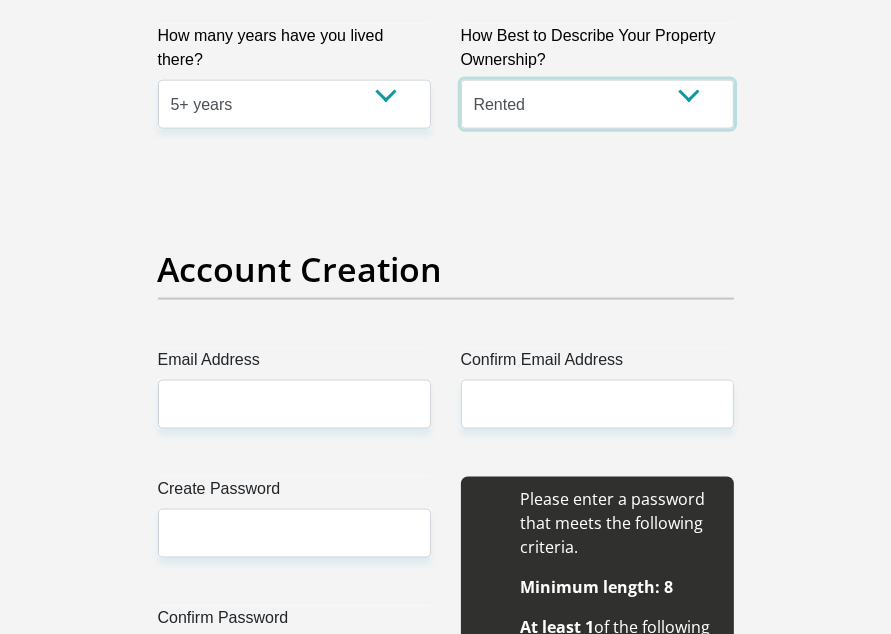 scroll, scrollTop: 1700, scrollLeft: 0, axis: vertical 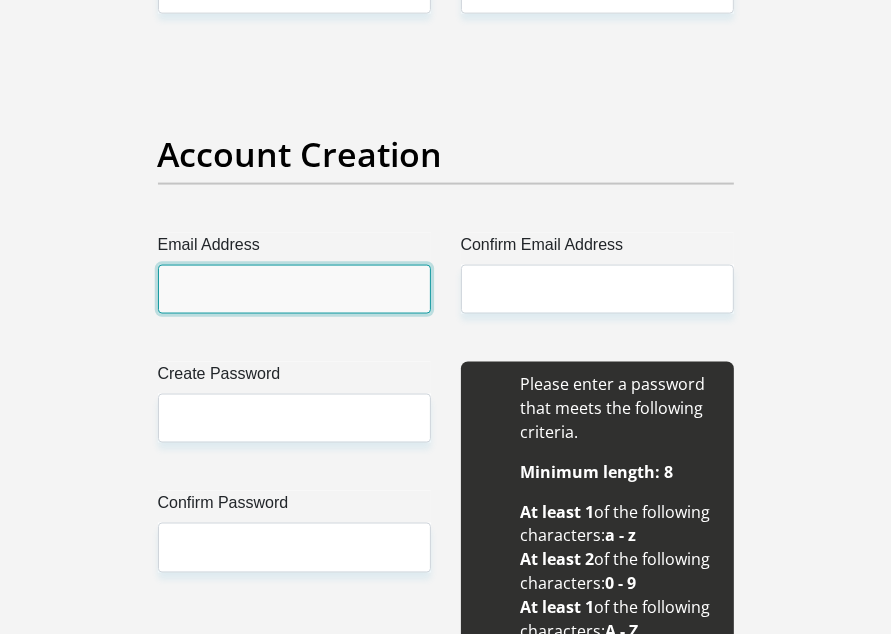 click on "Email Address" at bounding box center (294, 289) 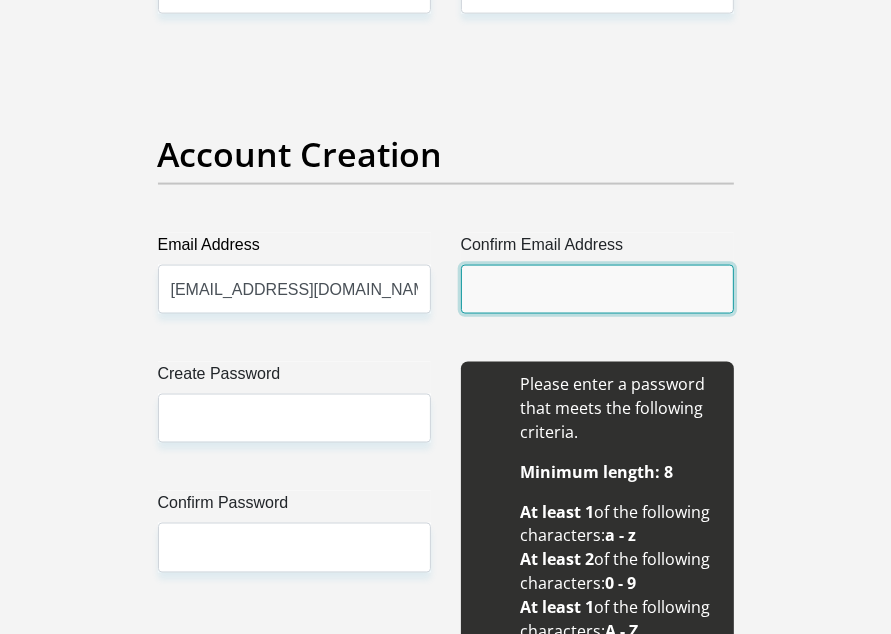 click on "Confirm Email Address" at bounding box center [597, 289] 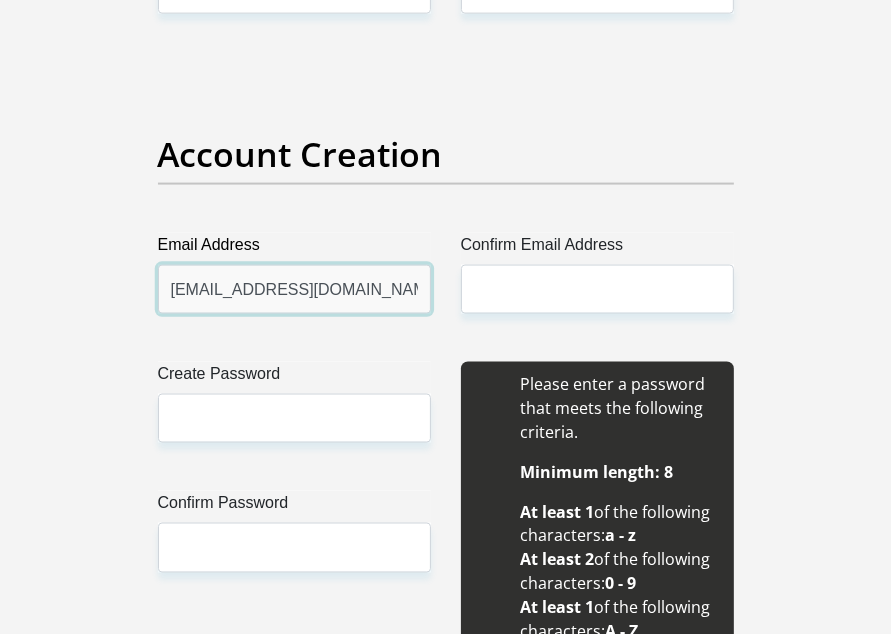 click on "[EMAIL_ADDRESS][DOMAIN_NAME]" at bounding box center (294, 289) 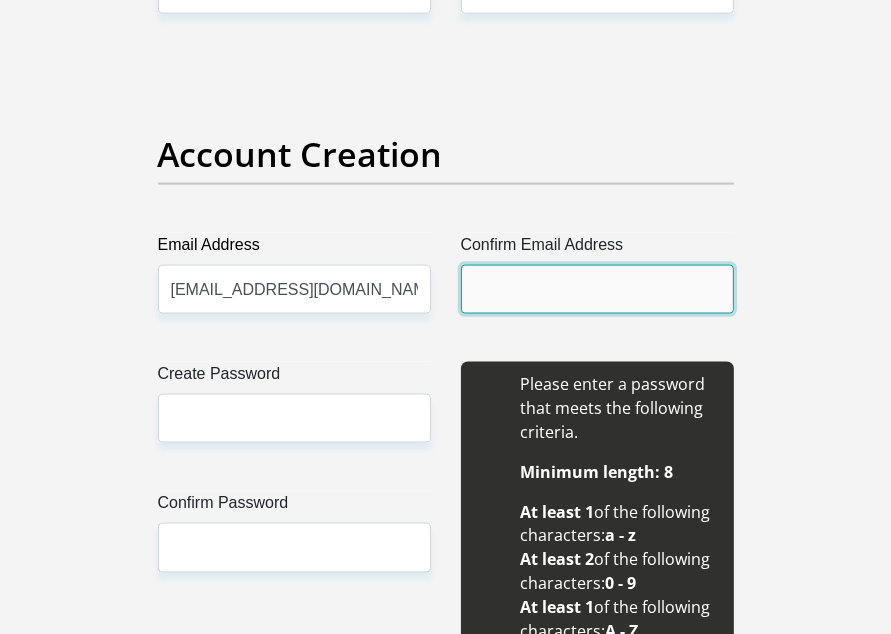 click on "Confirm Email Address" at bounding box center [597, 289] 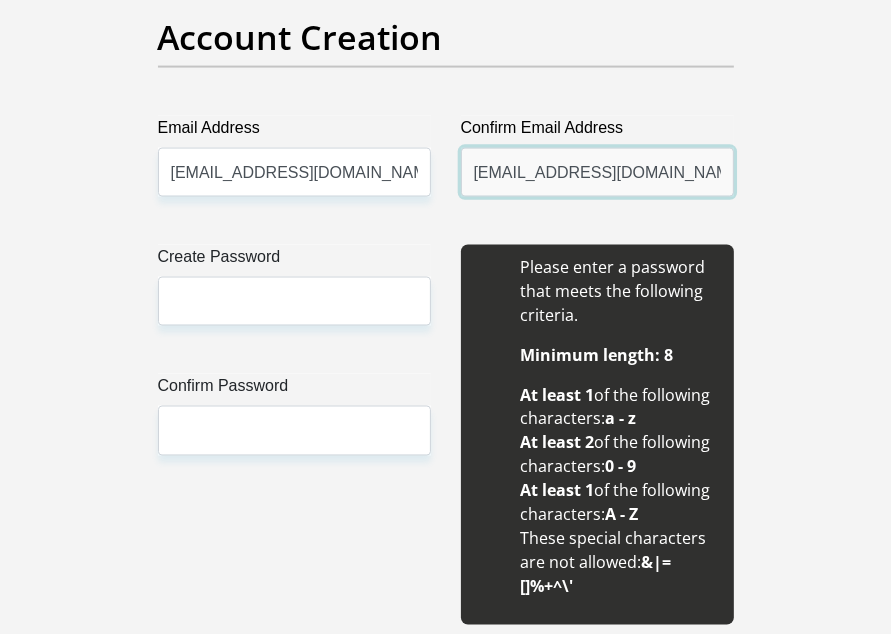 scroll, scrollTop: 1900, scrollLeft: 0, axis: vertical 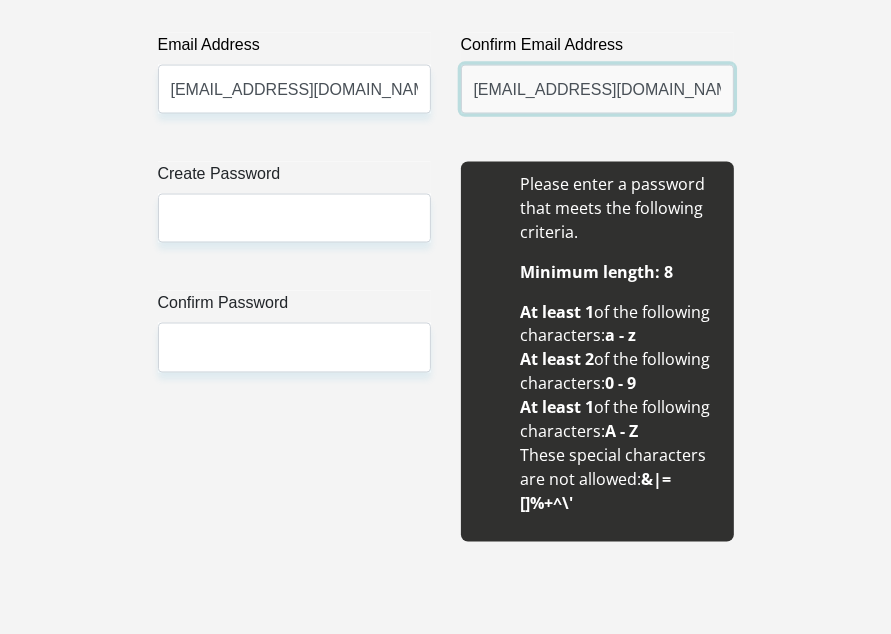 type on "[EMAIL_ADDRESS][DOMAIN_NAME]" 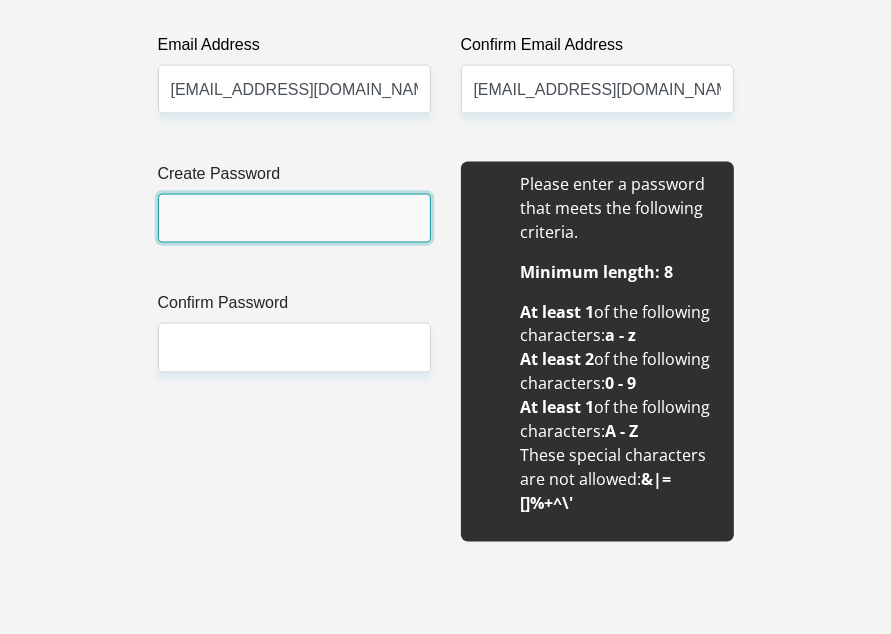 click on "Create Password" at bounding box center (294, 218) 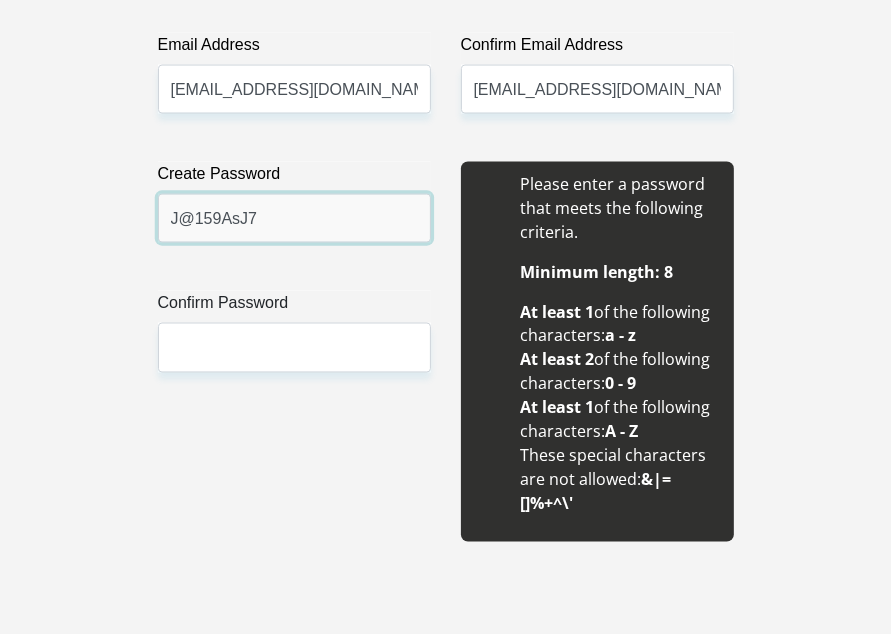 click on "J@159AsJ7" at bounding box center [294, 218] 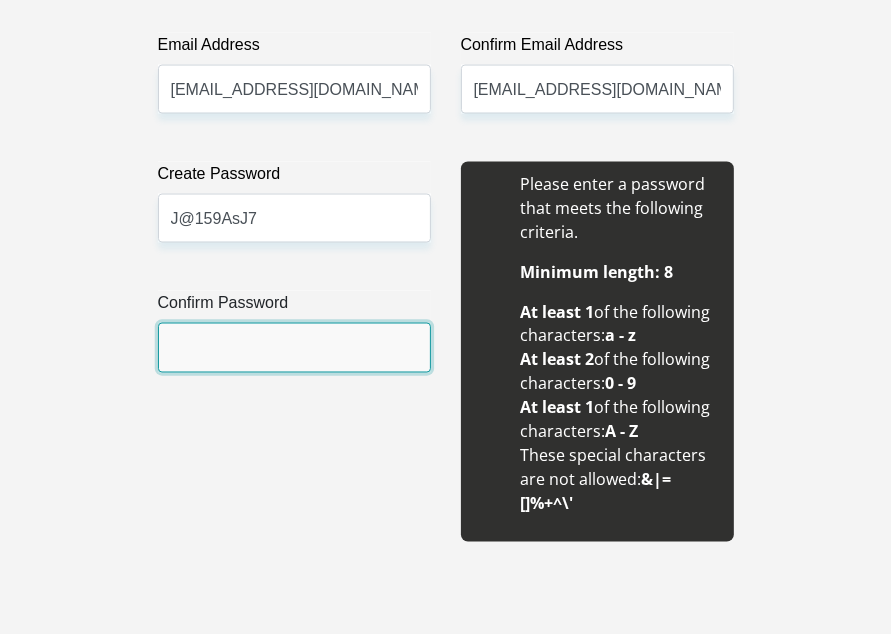 click on "Confirm Password" at bounding box center (294, 347) 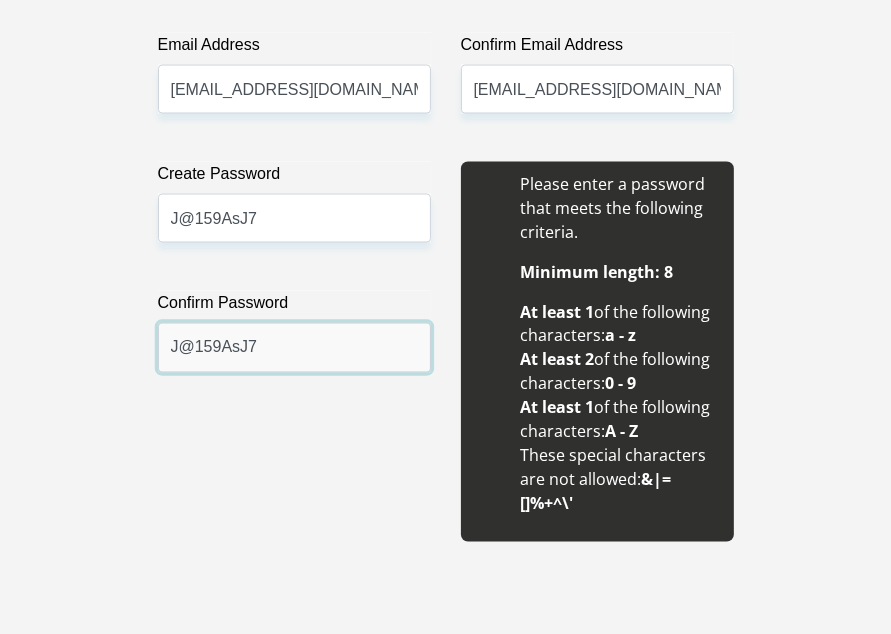 scroll, scrollTop: 2300, scrollLeft: 0, axis: vertical 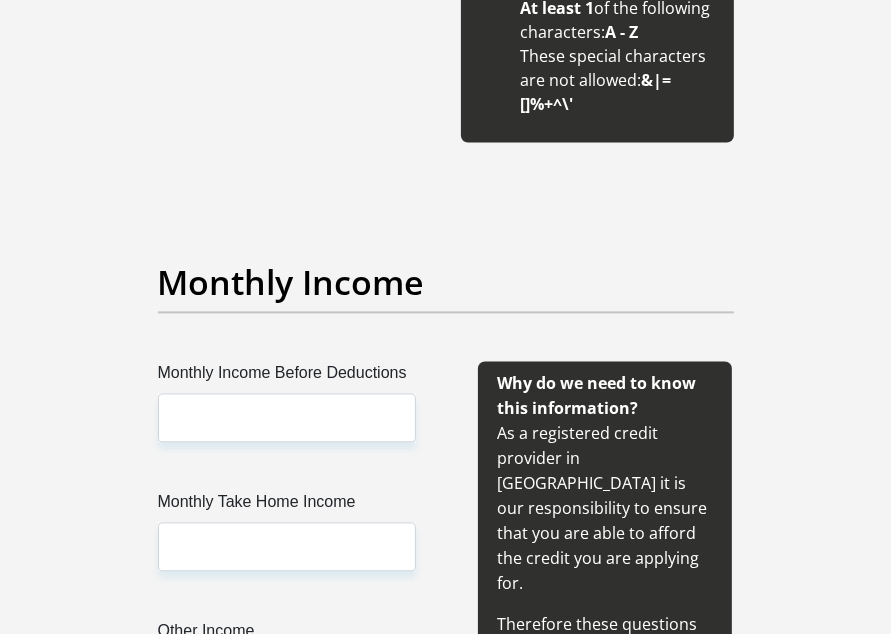 type on "J@159AsJ7" 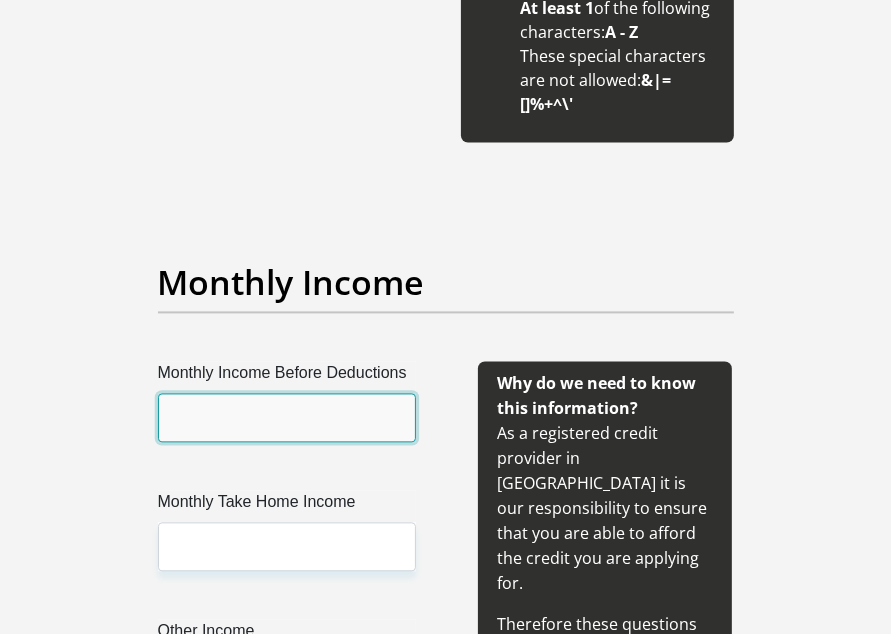 click on "Monthly Income Before Deductions" at bounding box center (287, 417) 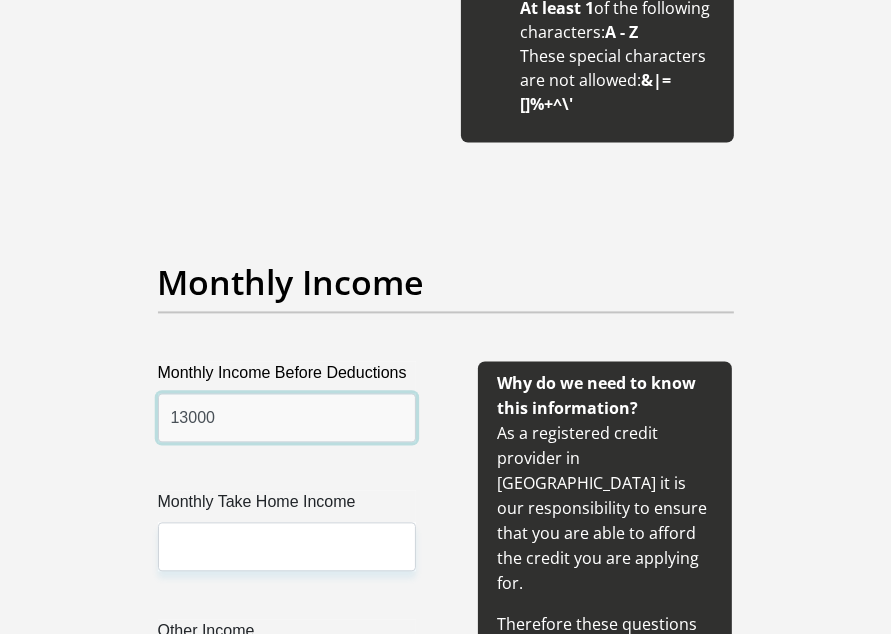 scroll, scrollTop: 2500, scrollLeft: 0, axis: vertical 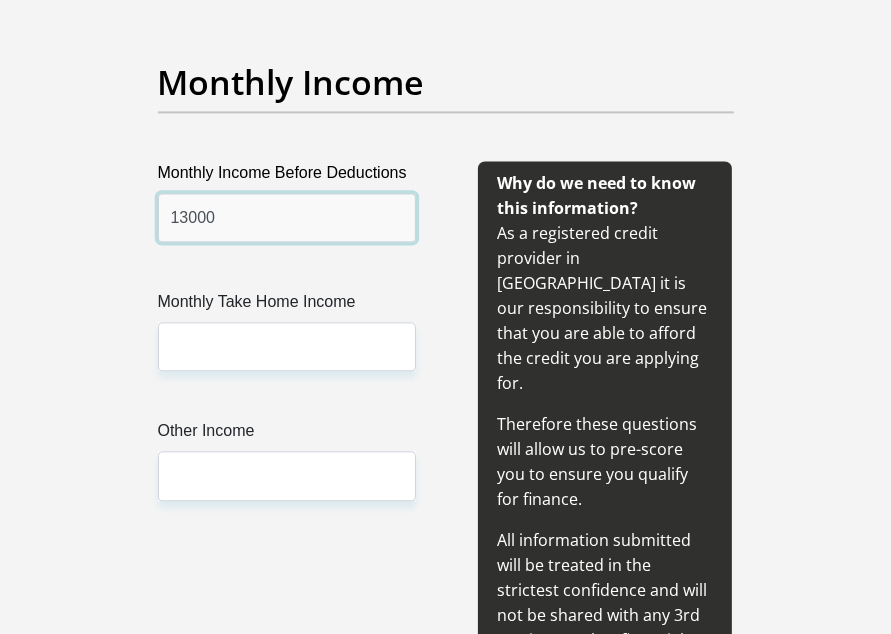 type on "13000" 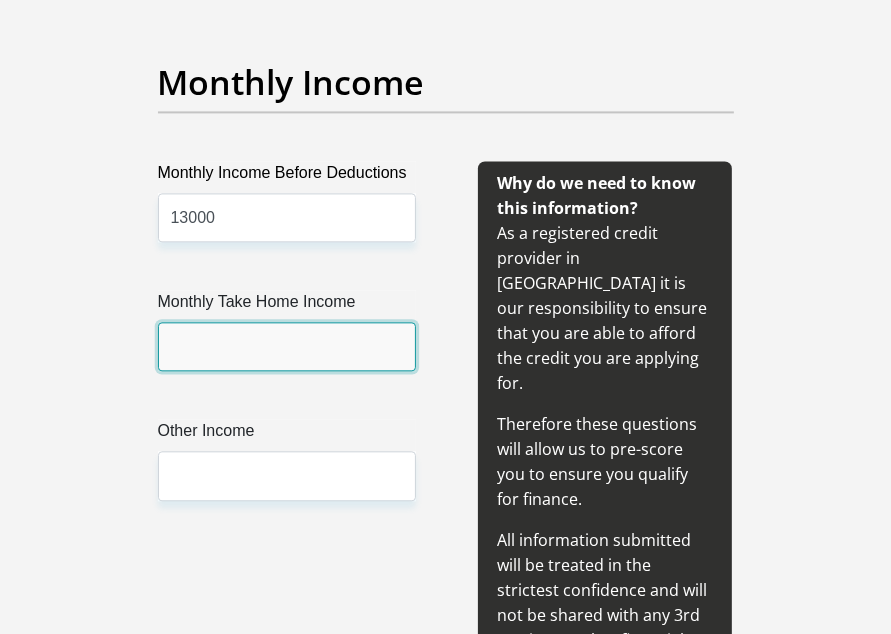 click on "Monthly Take Home Income" at bounding box center [287, 346] 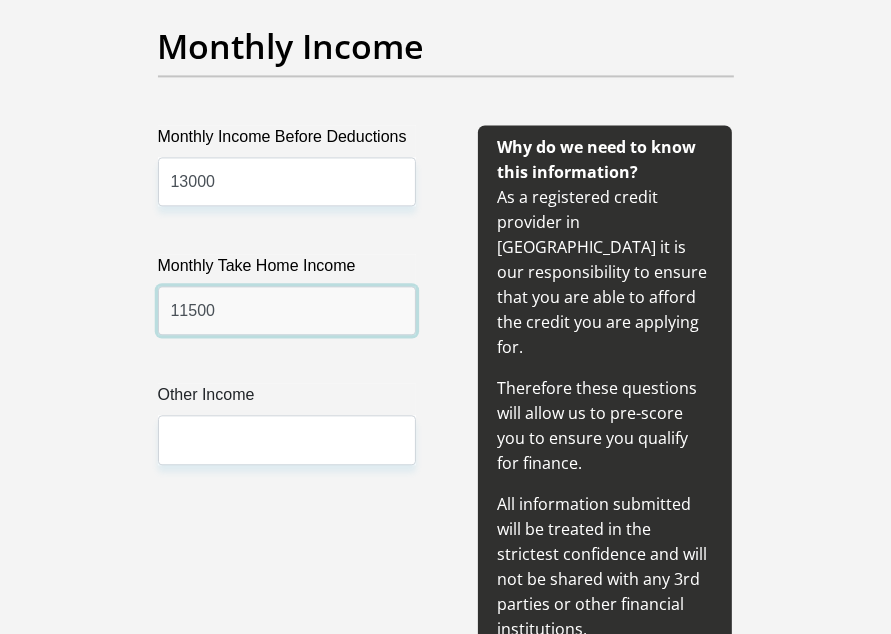 scroll, scrollTop: 2600, scrollLeft: 0, axis: vertical 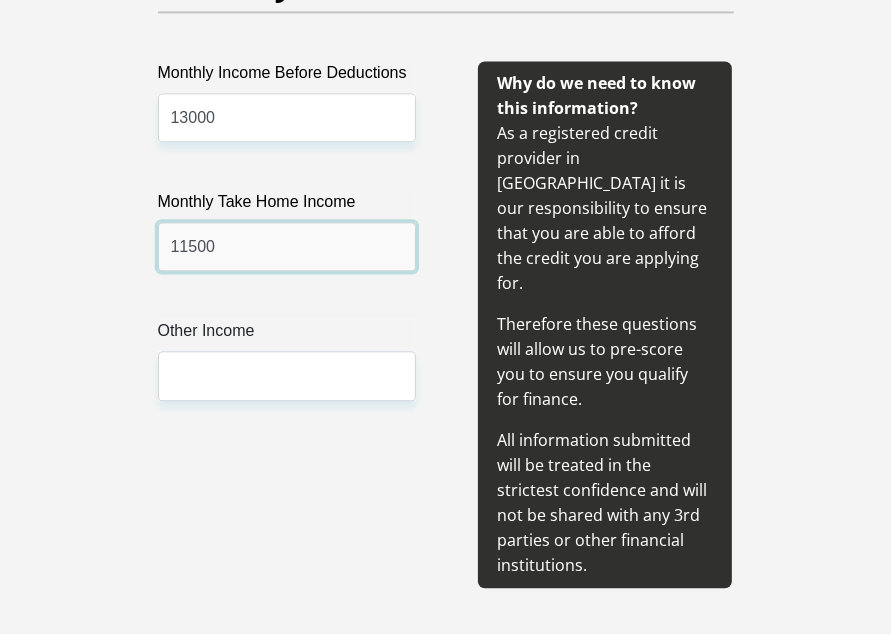 type on "11500" 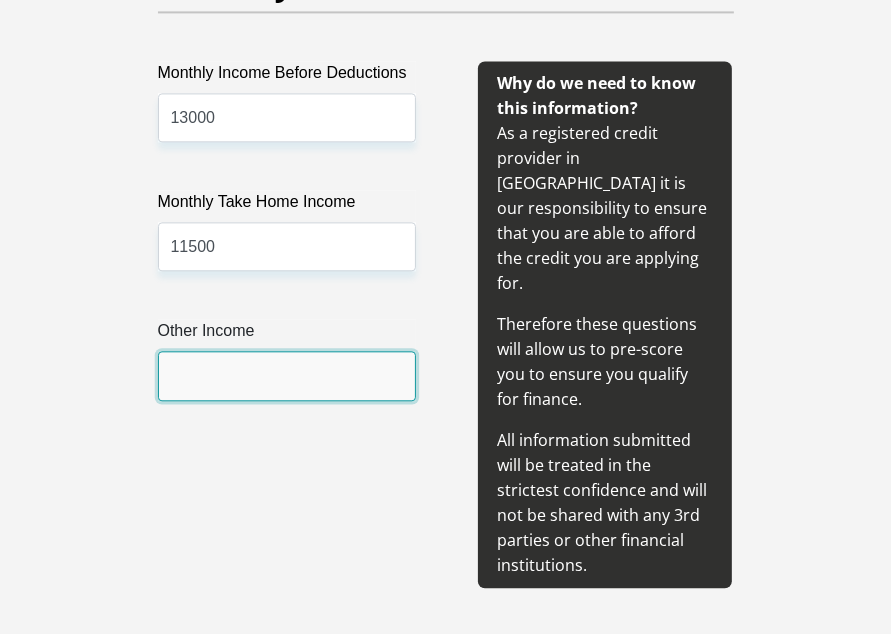 click on "Other Income" at bounding box center (287, 375) 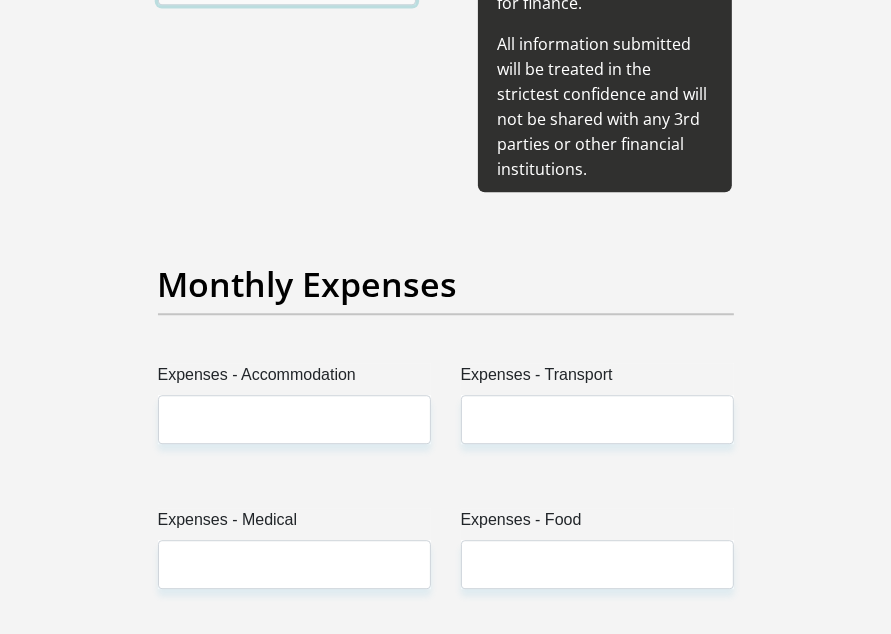 scroll, scrollTop: 3000, scrollLeft: 0, axis: vertical 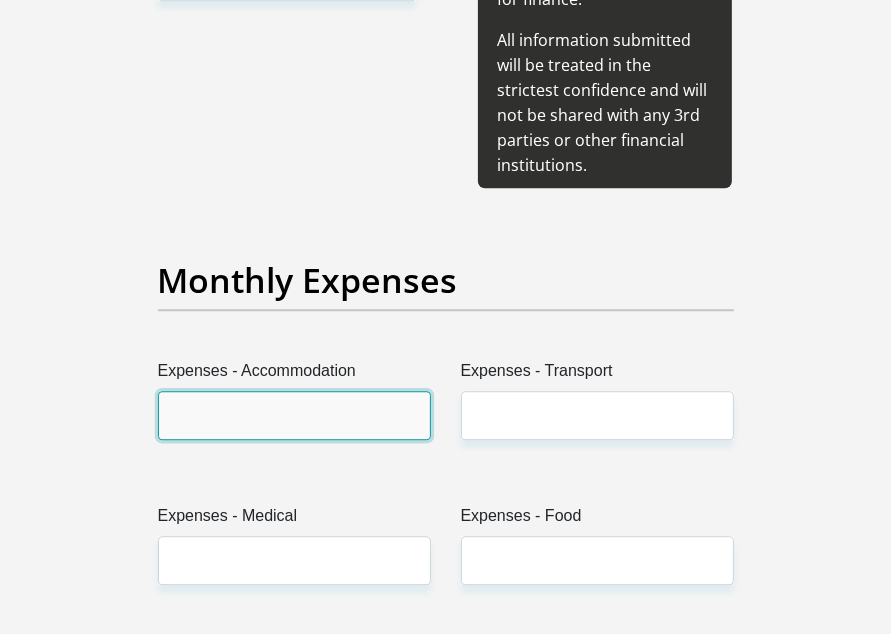 click on "Expenses - Accommodation" at bounding box center (294, 415) 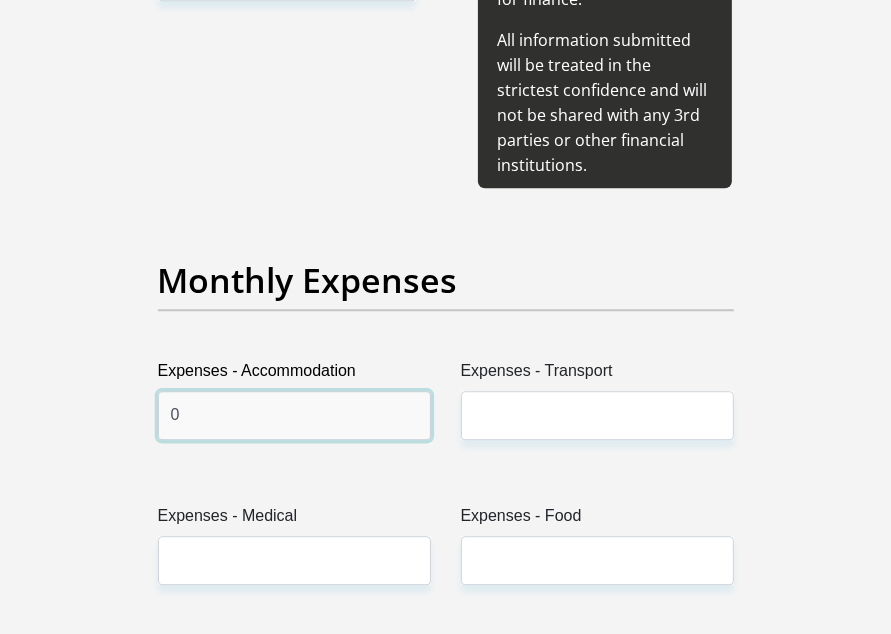 type on "0" 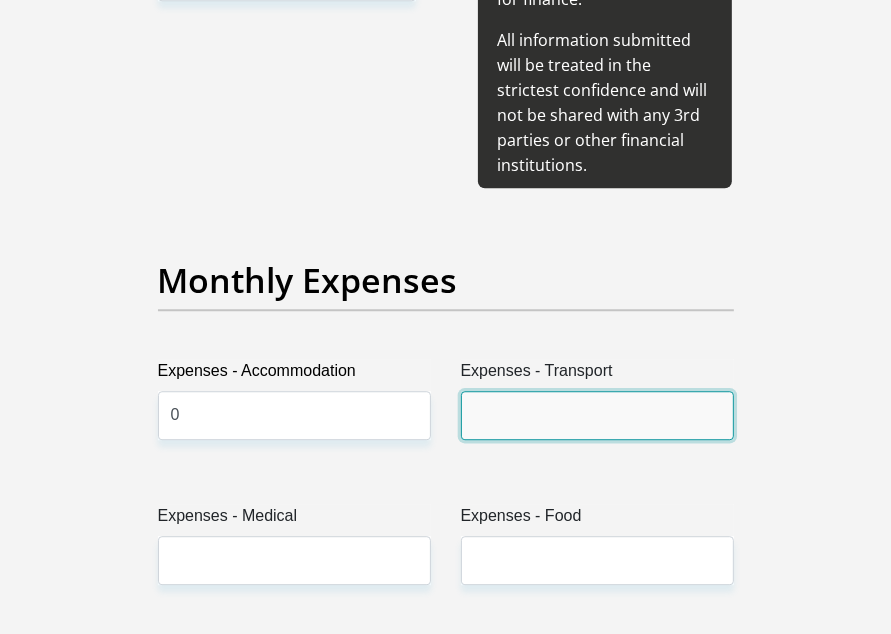 click on "Expenses - Transport" at bounding box center (597, 415) 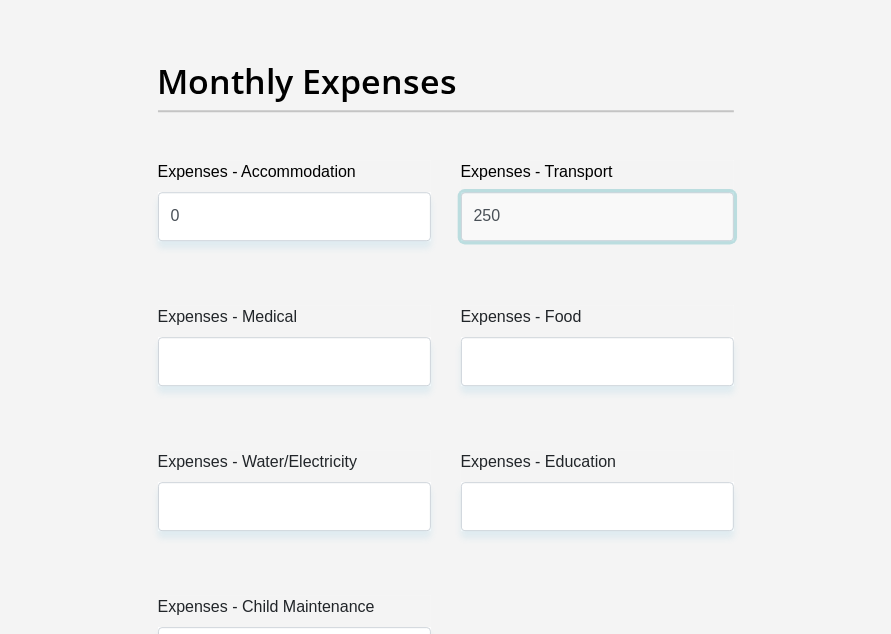 scroll, scrollTop: 3200, scrollLeft: 0, axis: vertical 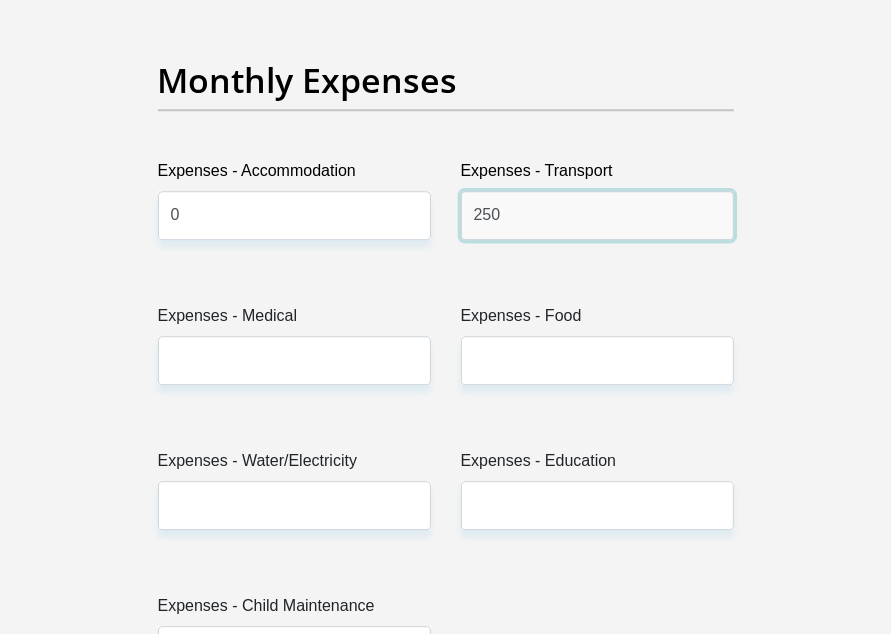 type on "250" 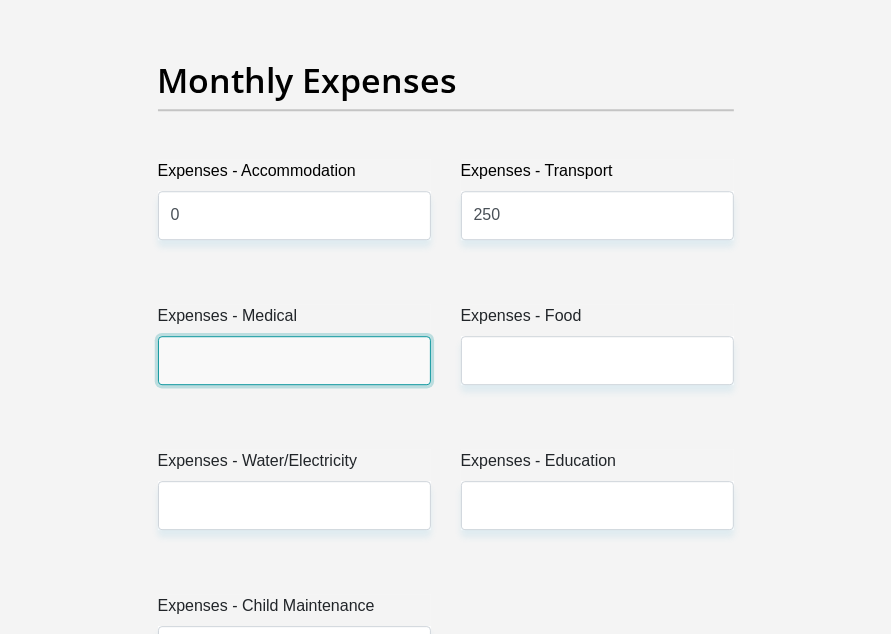 click on "Expenses - Medical" at bounding box center [294, 360] 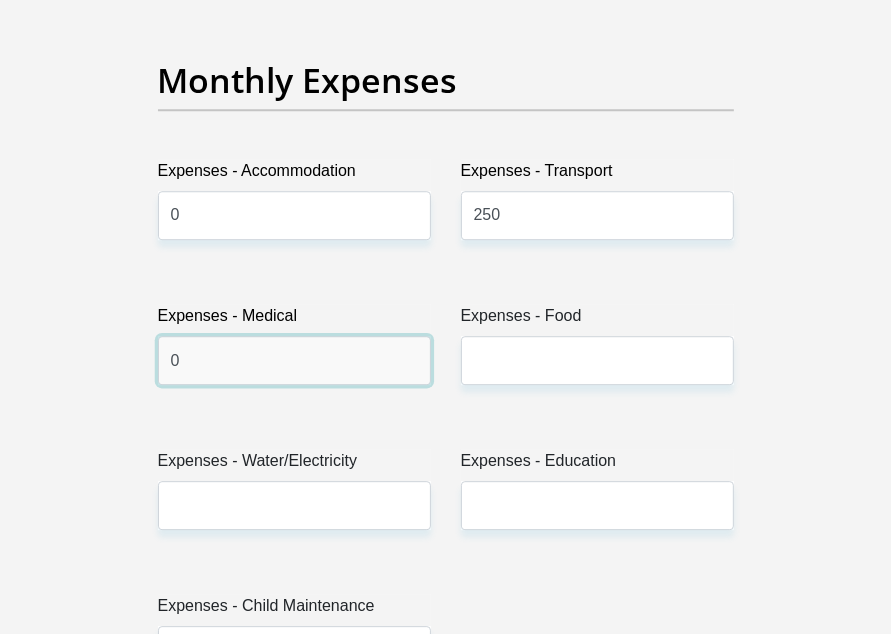 type on "0" 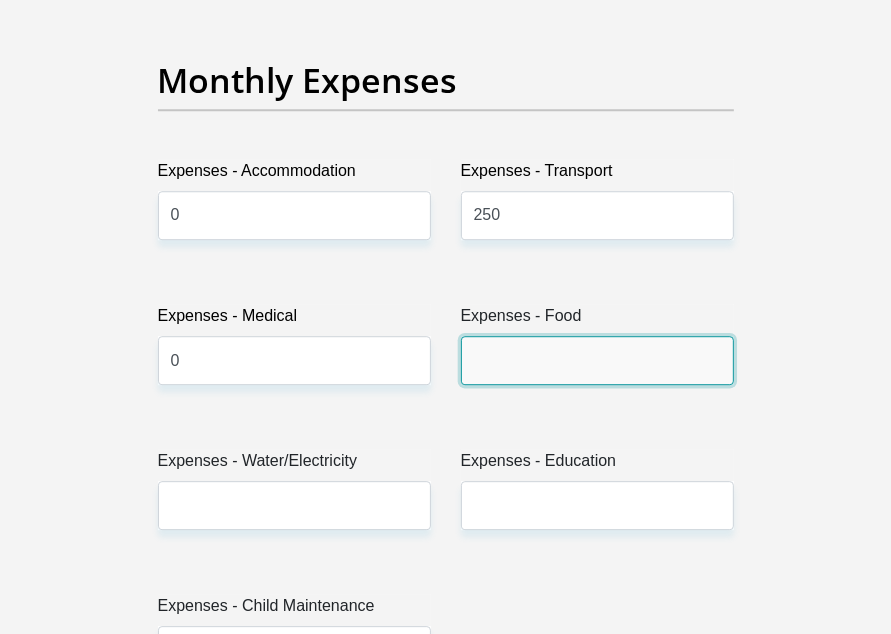 click on "Expenses - Food" at bounding box center [597, 360] 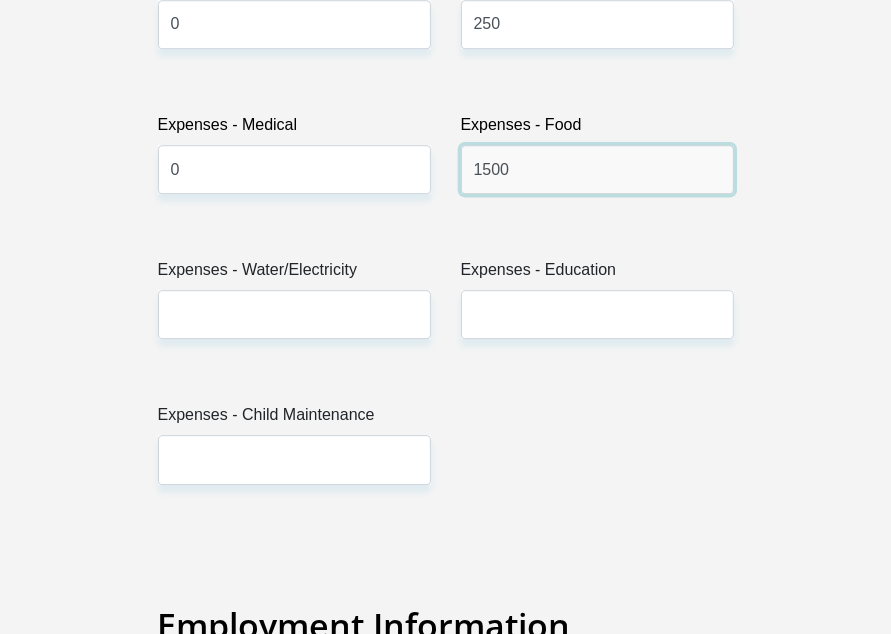 scroll, scrollTop: 3400, scrollLeft: 0, axis: vertical 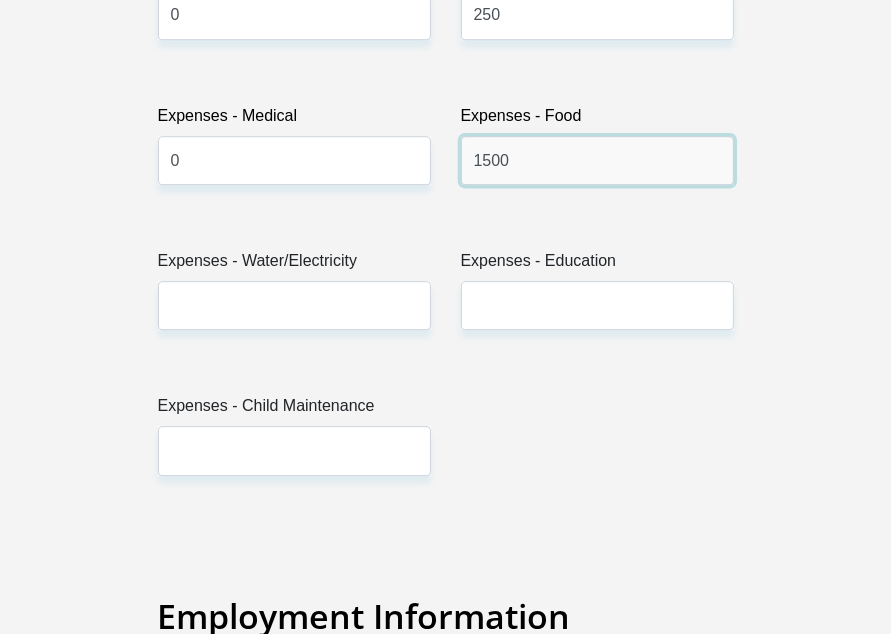 type on "1500" 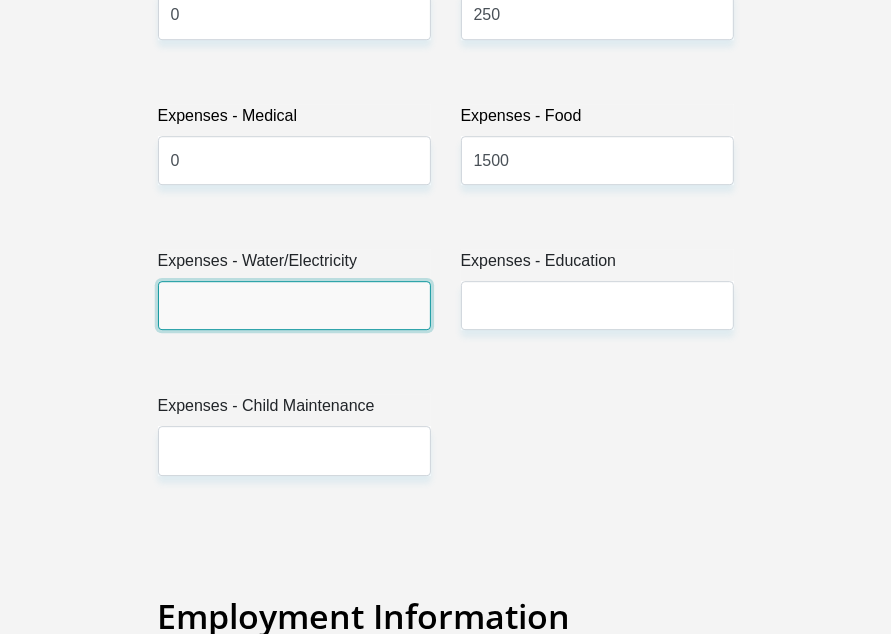 click on "Expenses - Water/Electricity" at bounding box center (294, 305) 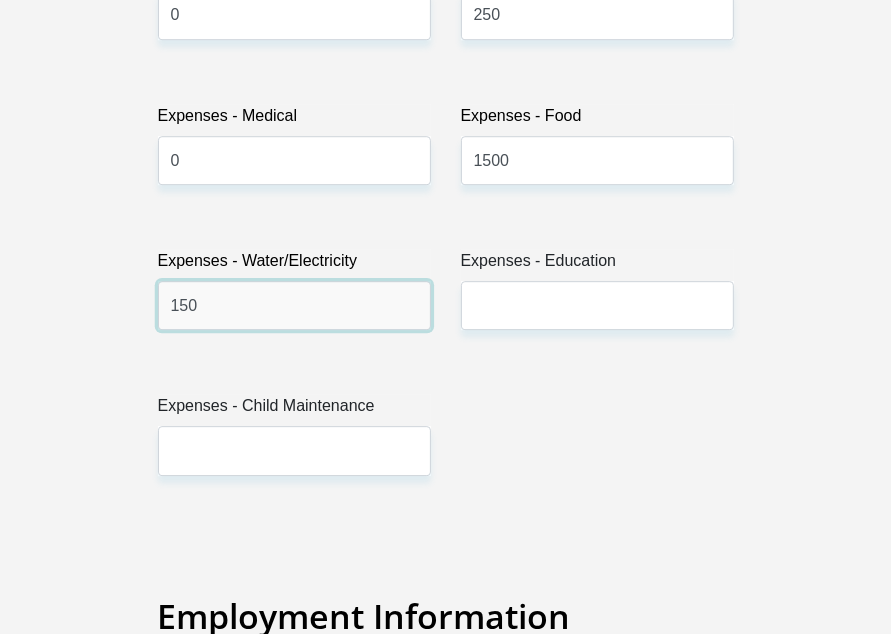 type on "150" 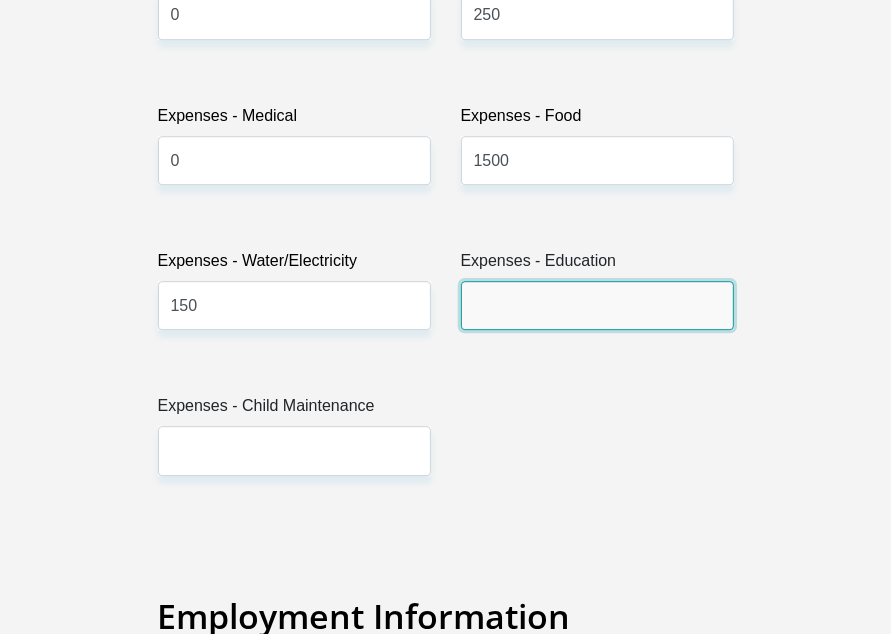click on "Expenses - Education" at bounding box center (597, 305) 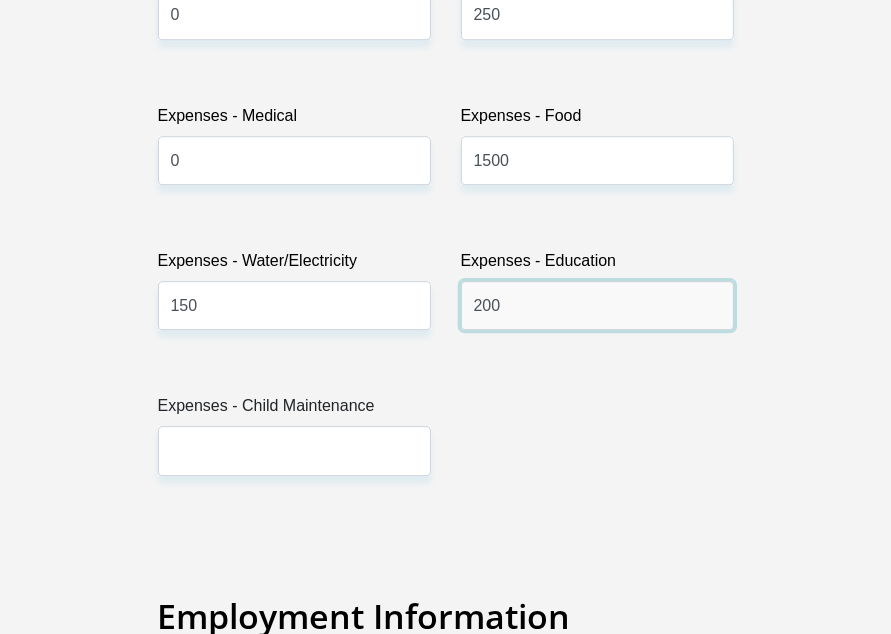 type on "200" 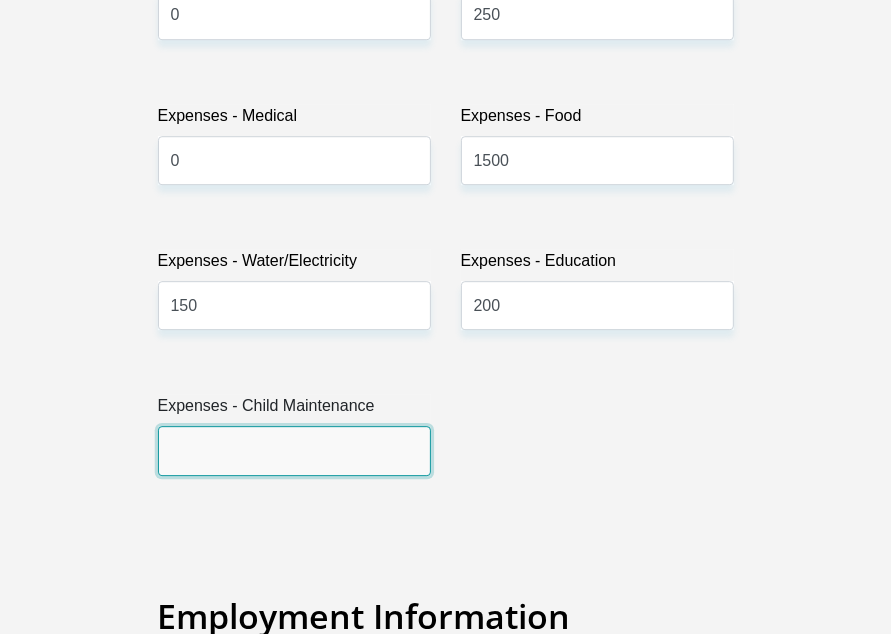 click on "Expenses - Child Maintenance" at bounding box center [294, 450] 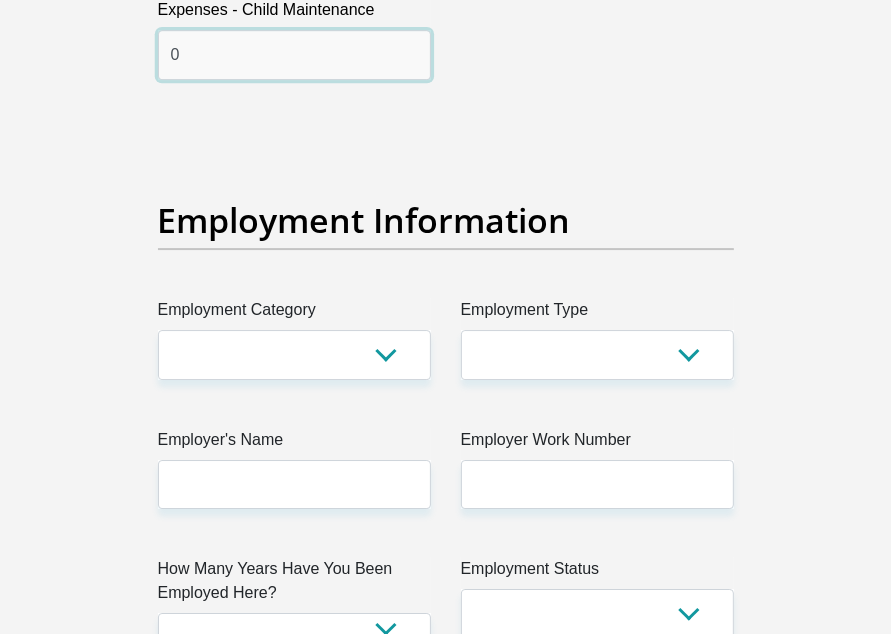 scroll, scrollTop: 3800, scrollLeft: 0, axis: vertical 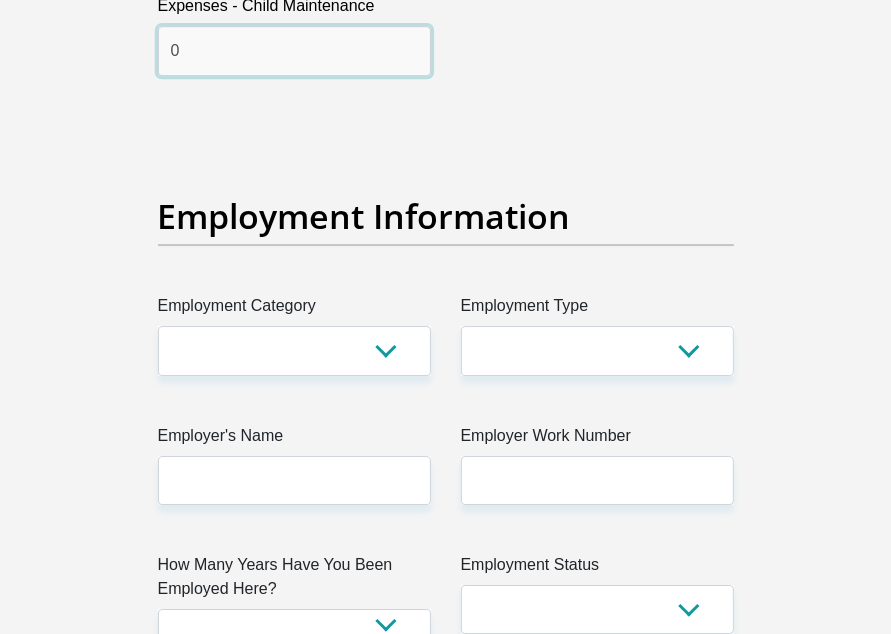 type on "0" 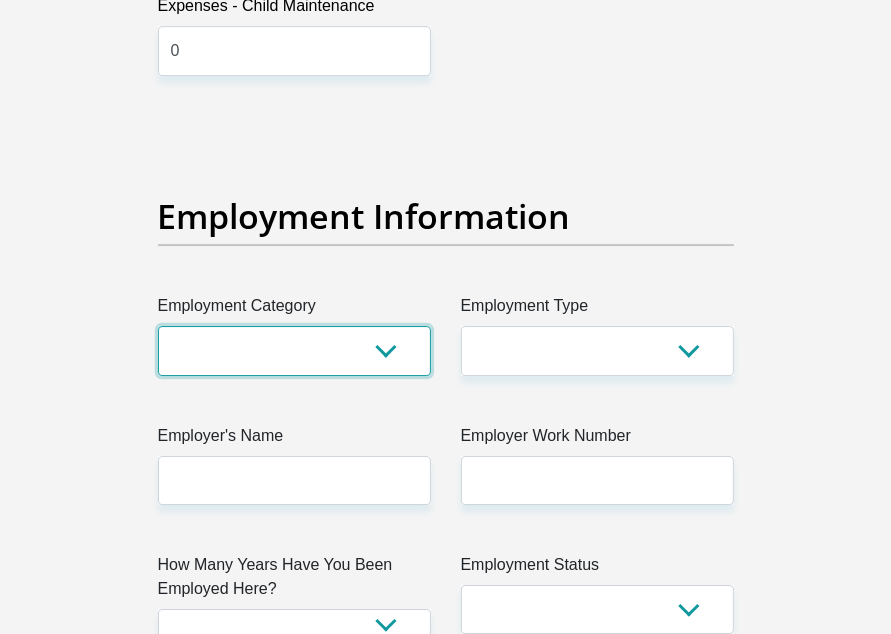 click on "AGRICULTURE
ALCOHOL & TOBACCO
CONSTRUCTION MATERIALS
METALLURGY
EQUIPMENT FOR RENEWABLE ENERGY
SPECIALIZED CONTRACTORS
CAR
GAMING (INCL. INTERNET
OTHER WHOLESALE
UNLICENSED PHARMACEUTICALS
CURRENCY EXCHANGE HOUSES
OTHER FINANCIAL INSTITUTIONS & INSURANCE
REAL ESTATE AGENTS
OIL & GAS
OTHER MATERIALS (E.G. IRON ORE)
PRECIOUS STONES & PRECIOUS METALS
POLITICAL ORGANIZATIONS
RELIGIOUS ORGANIZATIONS(NOT SECTS)
ACTI. HAVING BUSINESS DEAL WITH PUBLIC ADMINISTRATION
LAUNDROMATS" at bounding box center (294, 350) 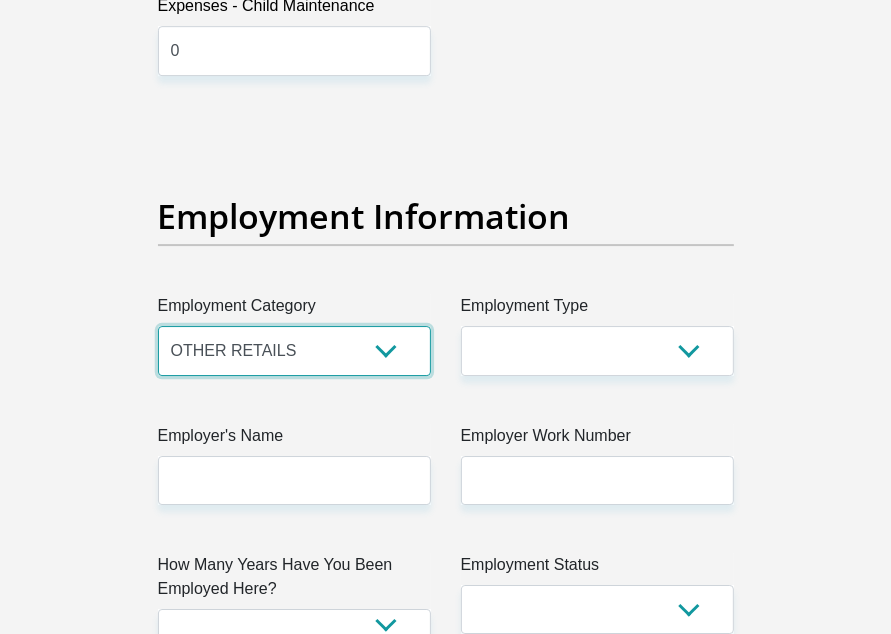click on "AGRICULTURE
ALCOHOL & TOBACCO
CONSTRUCTION MATERIALS
METALLURGY
EQUIPMENT FOR RENEWABLE ENERGY
SPECIALIZED CONTRACTORS
CAR
GAMING (INCL. INTERNET
OTHER WHOLESALE
UNLICENSED PHARMACEUTICALS
CURRENCY EXCHANGE HOUSES
OTHER FINANCIAL INSTITUTIONS & INSURANCE
REAL ESTATE AGENTS
OIL & GAS
OTHER MATERIALS (E.G. IRON ORE)
PRECIOUS STONES & PRECIOUS METALS
POLITICAL ORGANIZATIONS
RELIGIOUS ORGANIZATIONS(NOT SECTS)
ACTI. HAVING BUSINESS DEAL WITH PUBLIC ADMINISTRATION
LAUNDROMATS" at bounding box center (294, 350) 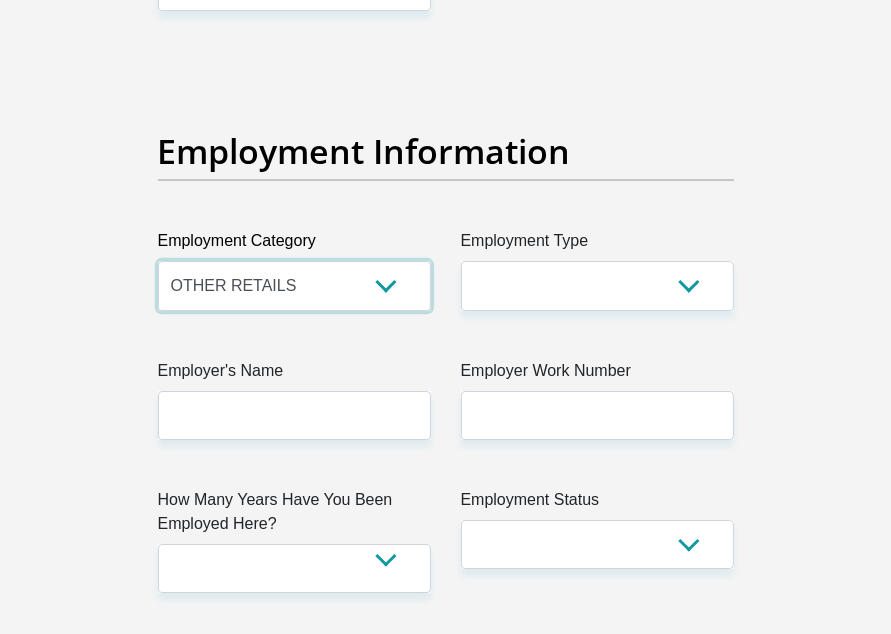 scroll, scrollTop: 3900, scrollLeft: 0, axis: vertical 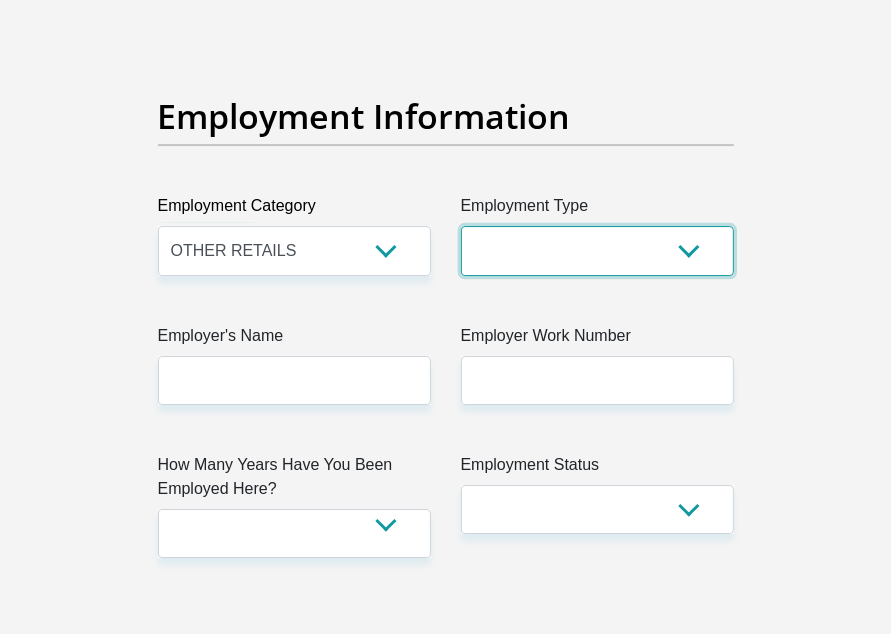 click on "College/Lecturer
Craft Seller
Creative
Driver
Executive
Farmer
Forces - Non Commissioned
Forces - Officer
Hawker
Housewife
Labourer
Licenced Professional
Manager
Miner
Non Licenced Professional
Office Staff/Clerk
Outside Worker
Pensioner
Permanent Teacher
Production/Manufacturing
Sales
Self-Employed
Semi-Professional Worker
Service Industry  Social Worker  Student" at bounding box center (597, 250) 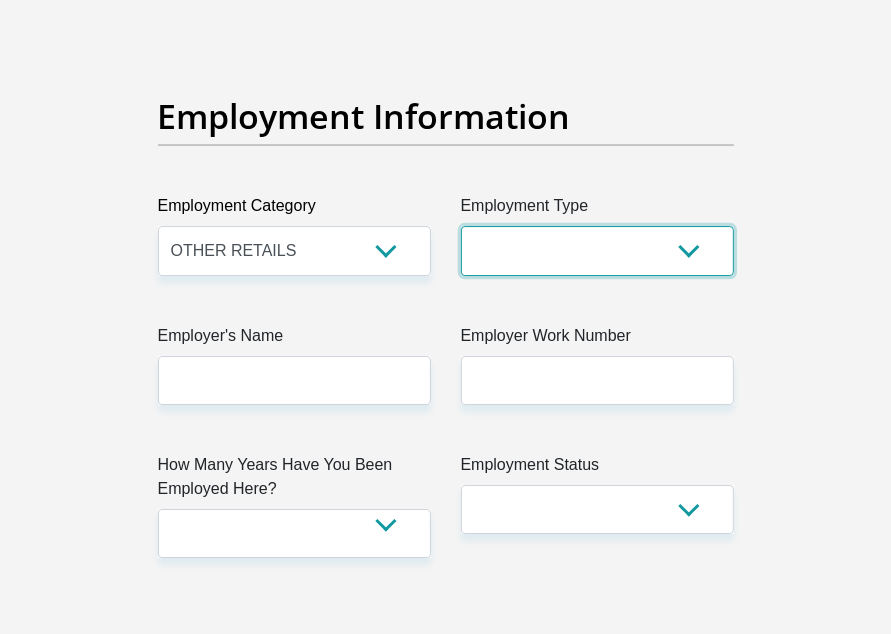 select on "Office Staff/Clerk" 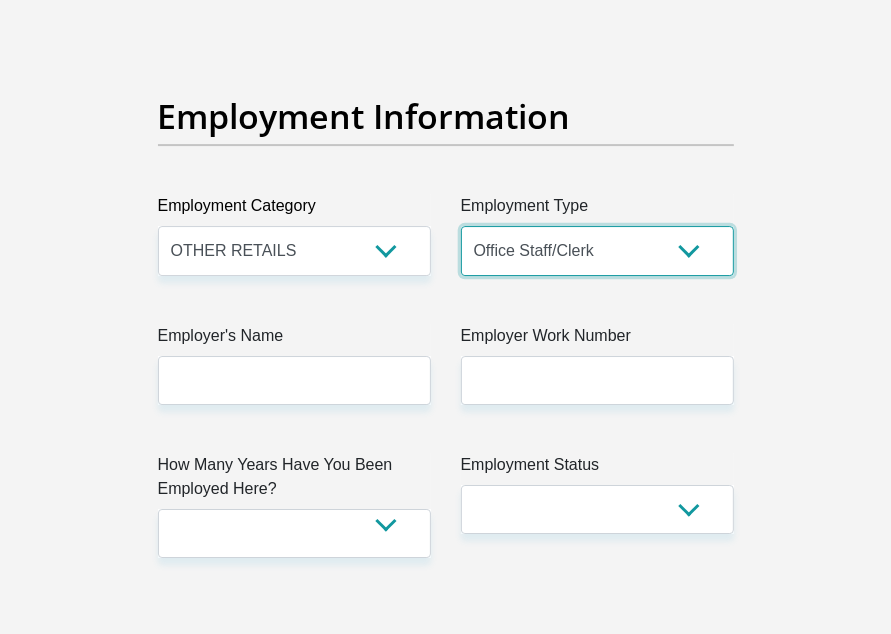 click on "College/Lecturer
Craft Seller
Creative
Driver
Executive
Farmer
Forces - Non Commissioned
Forces - Officer
Hawker
Housewife
Labourer
Licenced Professional
Manager
Miner
Non Licenced Professional
Office Staff/Clerk
Outside Worker
Pensioner
Permanent Teacher
Production/Manufacturing
Sales
Self-Employed
Semi-Professional Worker
Service Industry  Social Worker  Student" at bounding box center (597, 250) 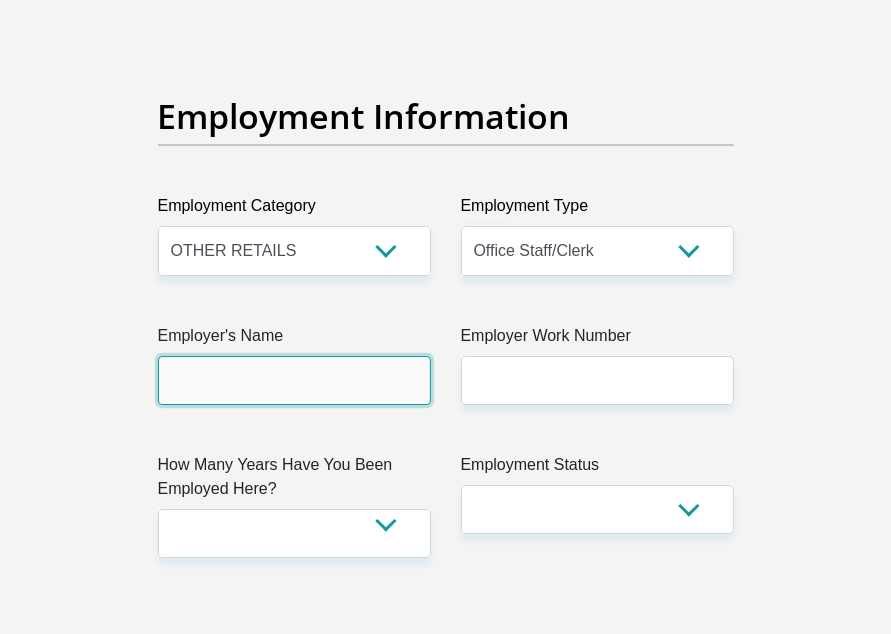 click on "Employer's Name" at bounding box center [294, 380] 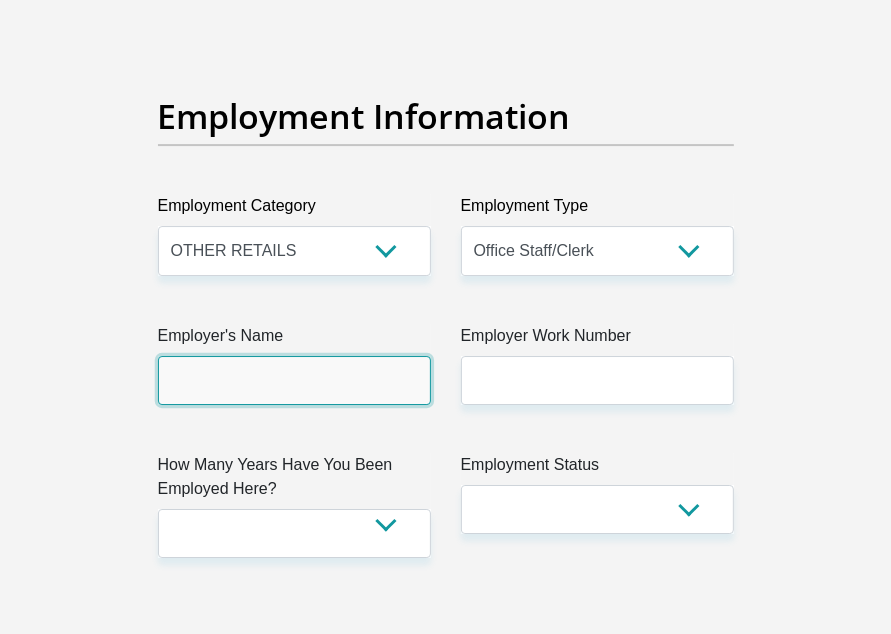 type on "TFG" 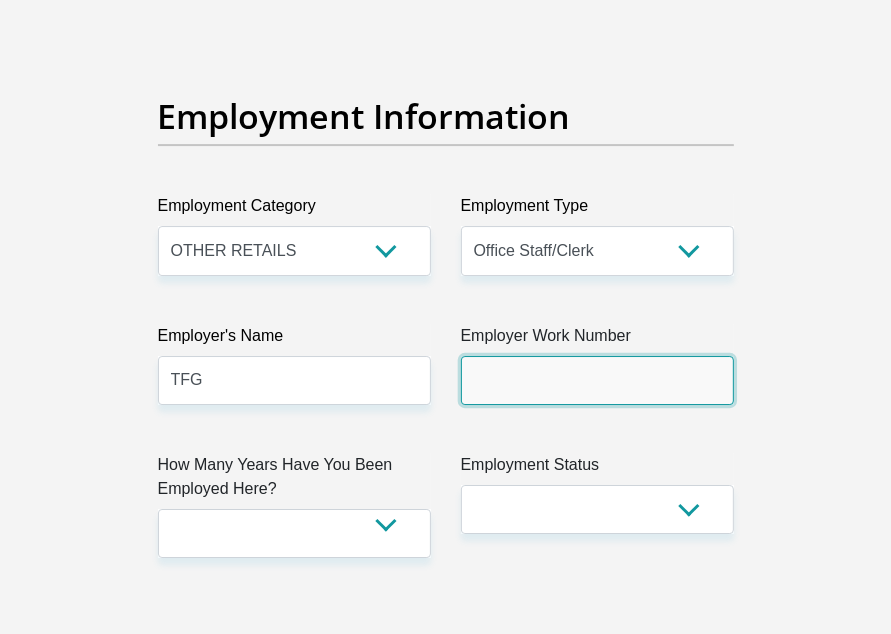 click on "Employer Work Number" at bounding box center (597, 380) 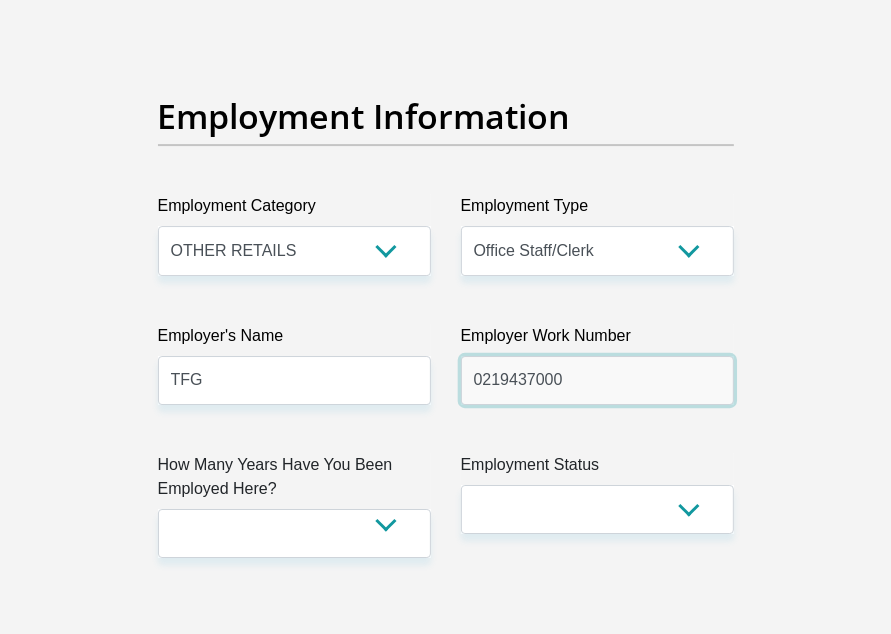 type on "0219437000" 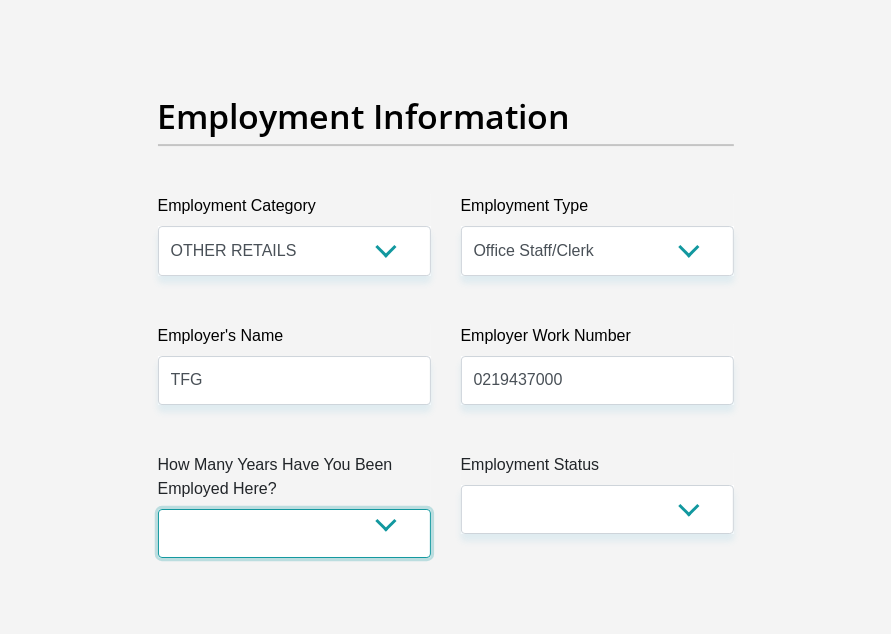 click on "less than 1 year
1-3 years
3-5 years
5+ years" at bounding box center (294, 533) 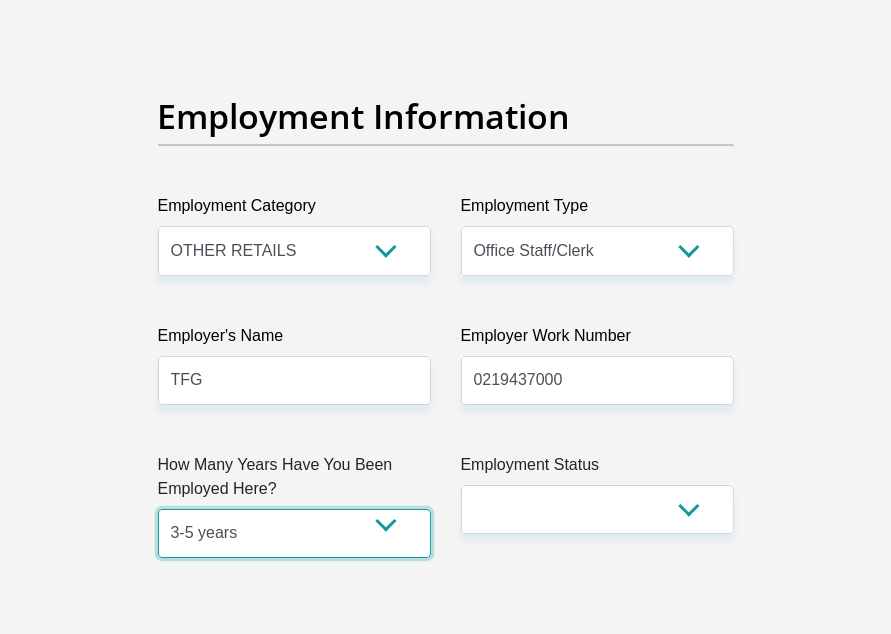 click on "less than 1 year
1-3 years
3-5 years
5+ years" at bounding box center [294, 533] 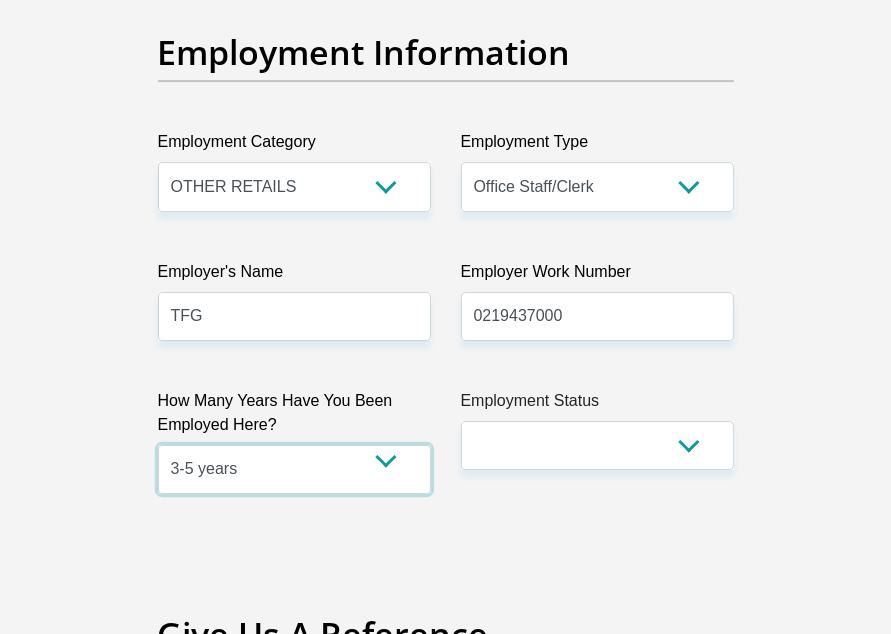 scroll, scrollTop: 4000, scrollLeft: 0, axis: vertical 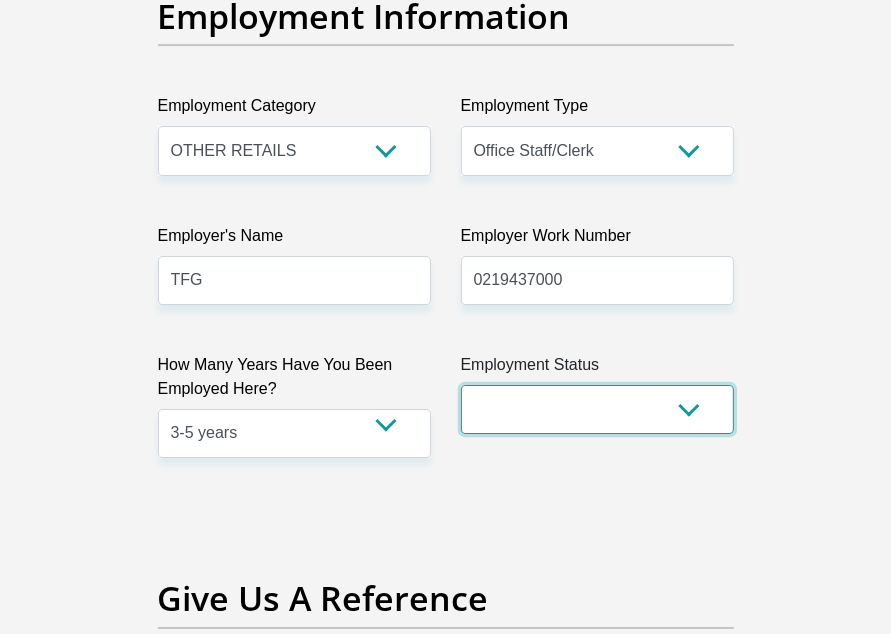 click on "Permanent/Full-time
Part-time/Casual
[DEMOGRAPHIC_DATA] Worker
Self-Employed
Housewife
Retired
Student
Medically Boarded
Disability
Unemployed" at bounding box center (597, 409) 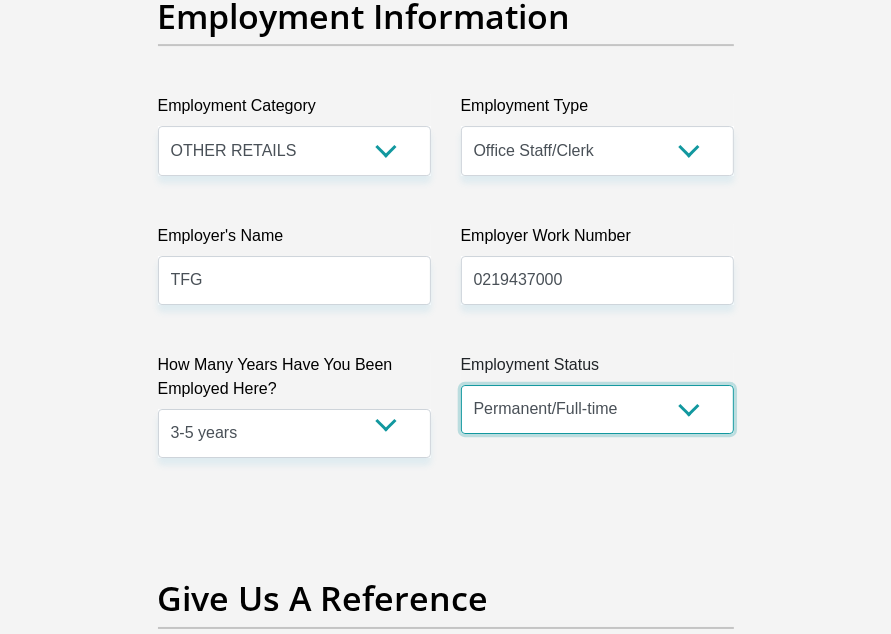 click on "Permanent/Full-time
Part-time/Casual
[DEMOGRAPHIC_DATA] Worker
Self-Employed
Housewife
Retired
Student
Medically Boarded
Disability
Unemployed" at bounding box center (597, 409) 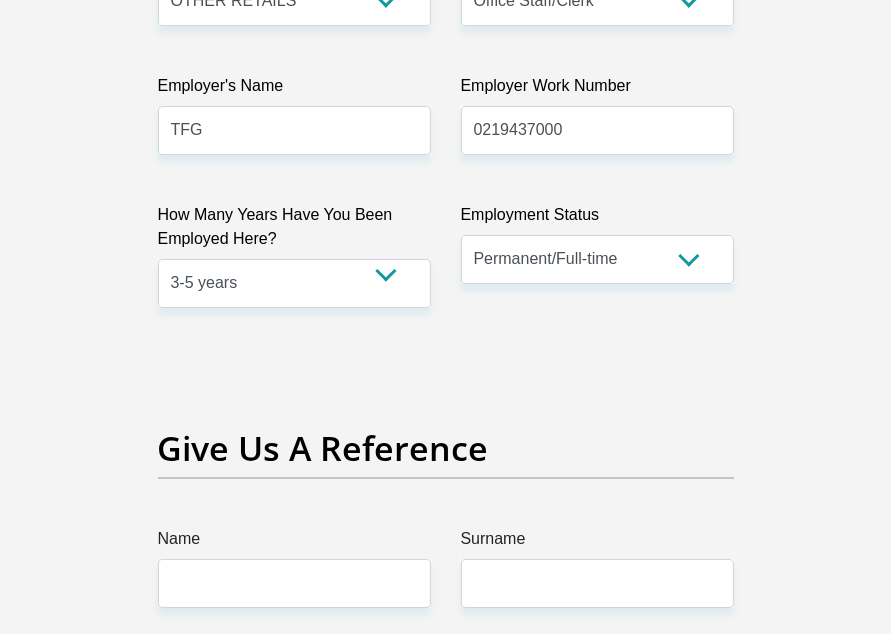 scroll, scrollTop: 4400, scrollLeft: 0, axis: vertical 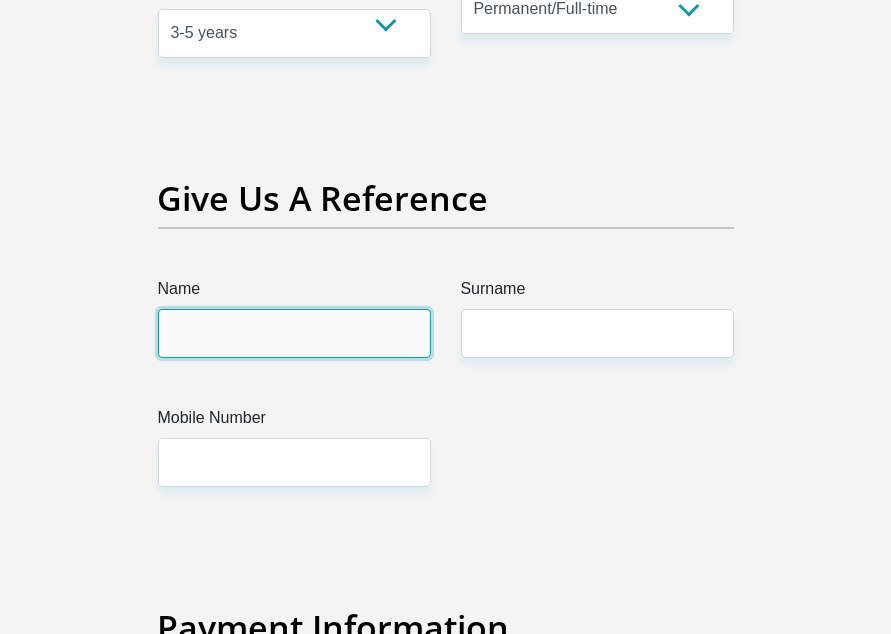 click on "Name" at bounding box center (294, 333) 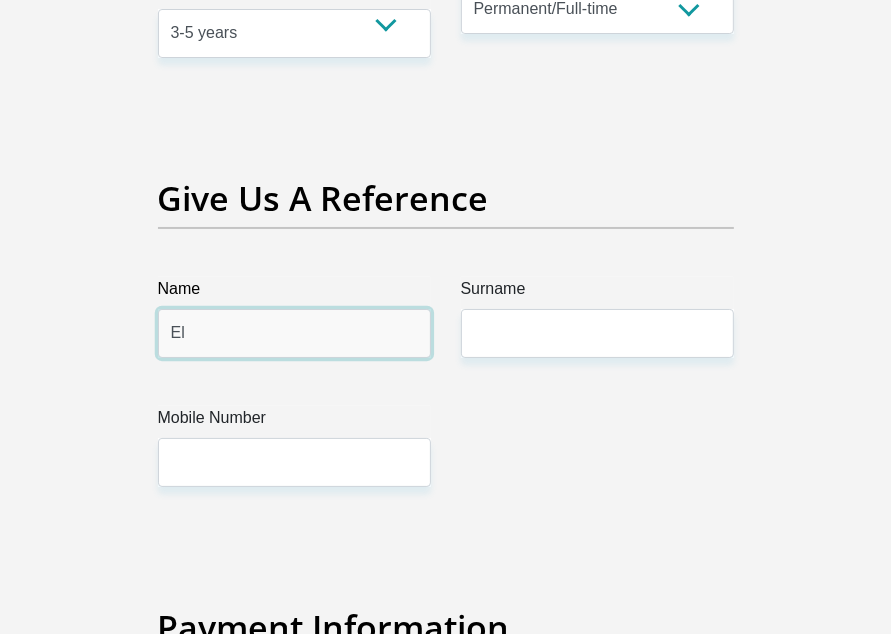 type on "E" 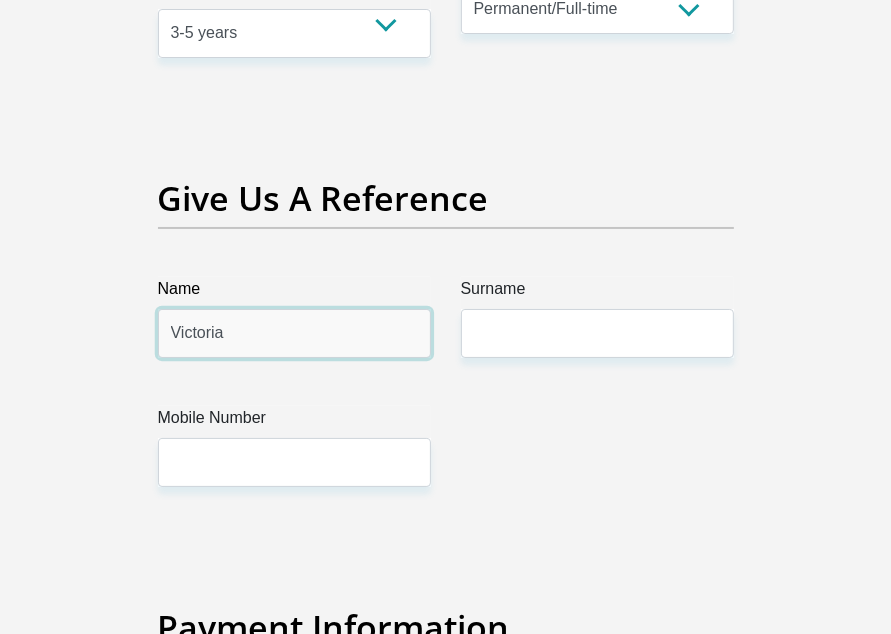 type on "Victoria" 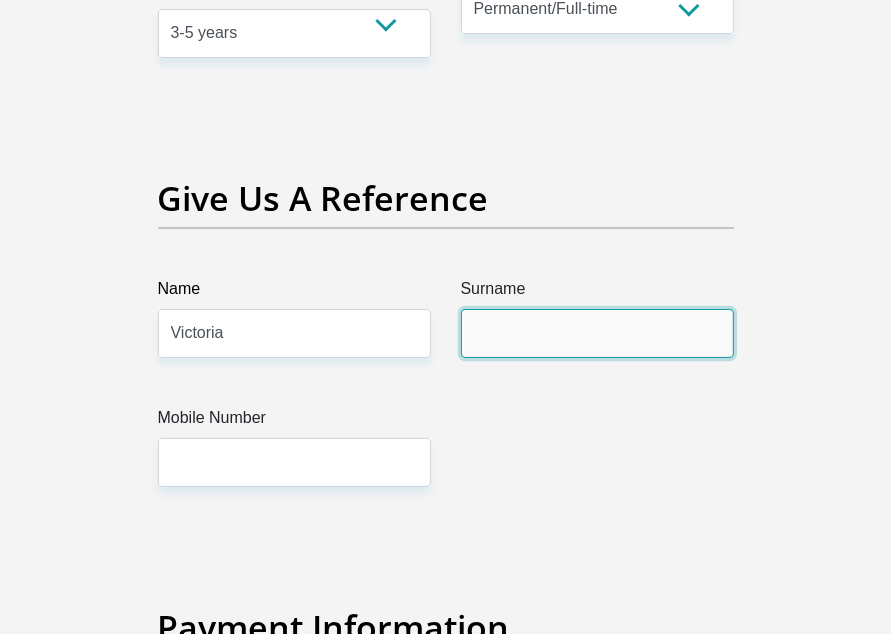 click on "Surname" at bounding box center [597, 333] 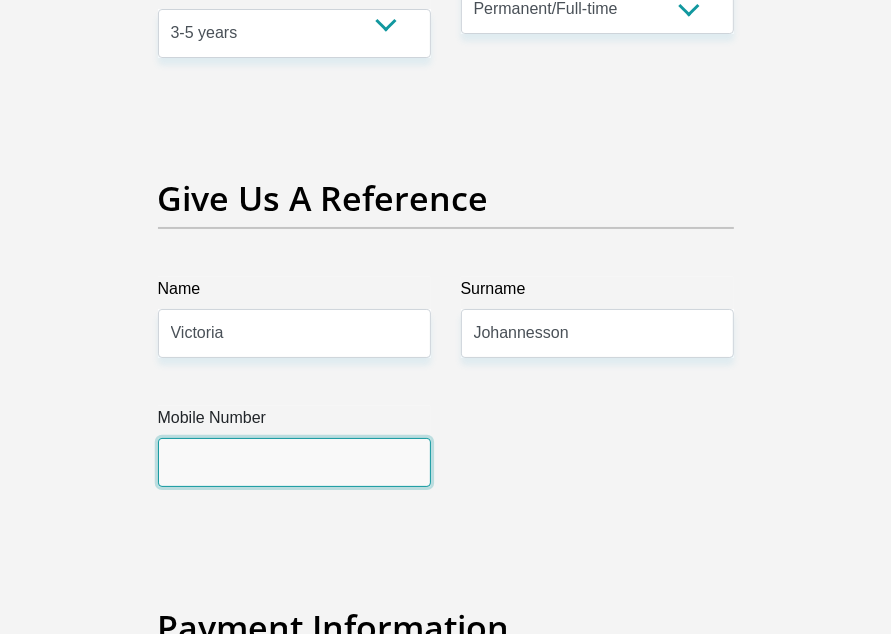 click on "Mobile Number" at bounding box center (294, 462) 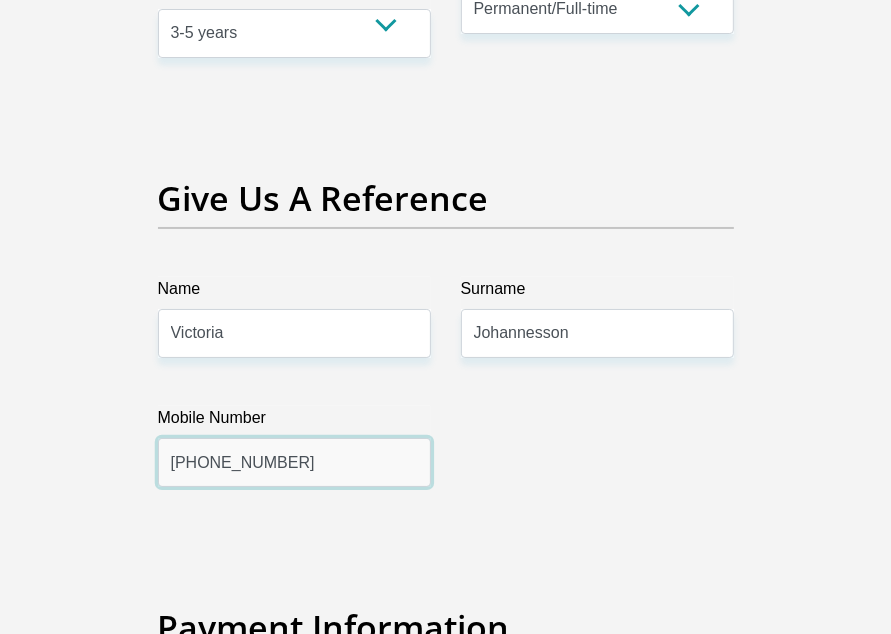 type on "[PHONE_NUMBER]" 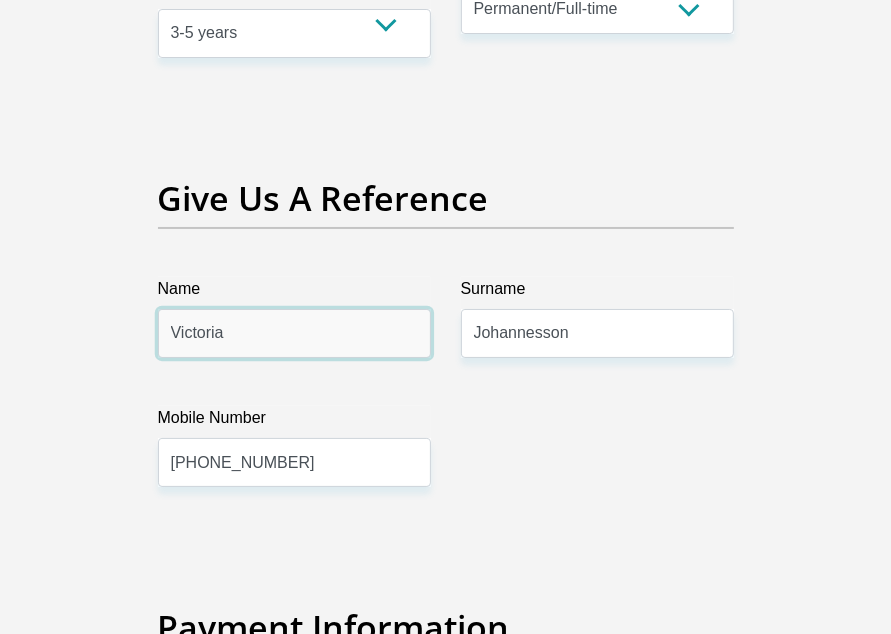 click on "Personal  Details
Acceptance  of Services
Documents
Debicheck   Mandate
Curata  Authentication
Pre Agreement  Signoff
Personal Details
Title
Mr
Ms
Mrs
Dr
[PERSON_NAME]
First Name
[PERSON_NAME]
Surname
[PERSON_NAME]
ID Number
8810160022087
Please input valid ID number
Race" at bounding box center [445, -387] 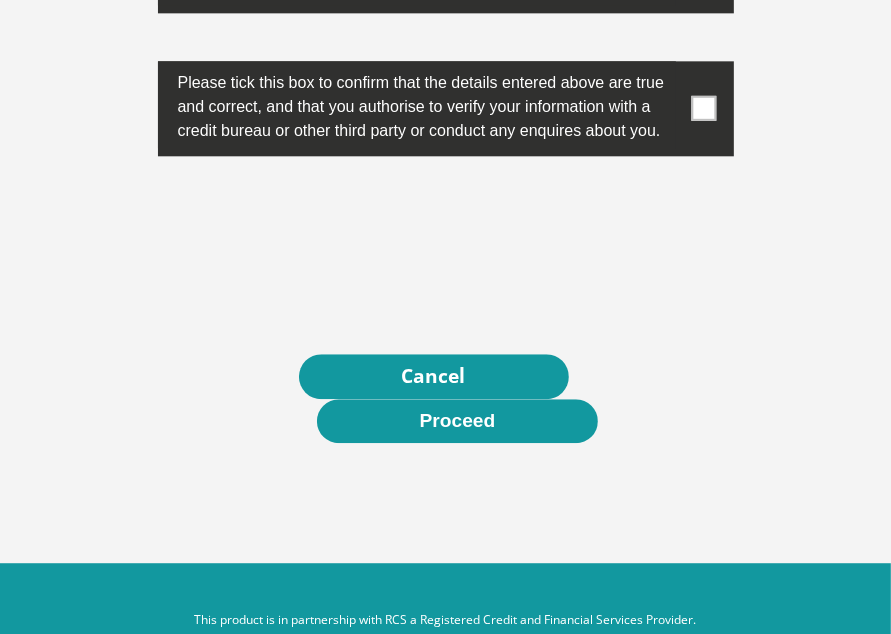 scroll, scrollTop: 7359, scrollLeft: 0, axis: vertical 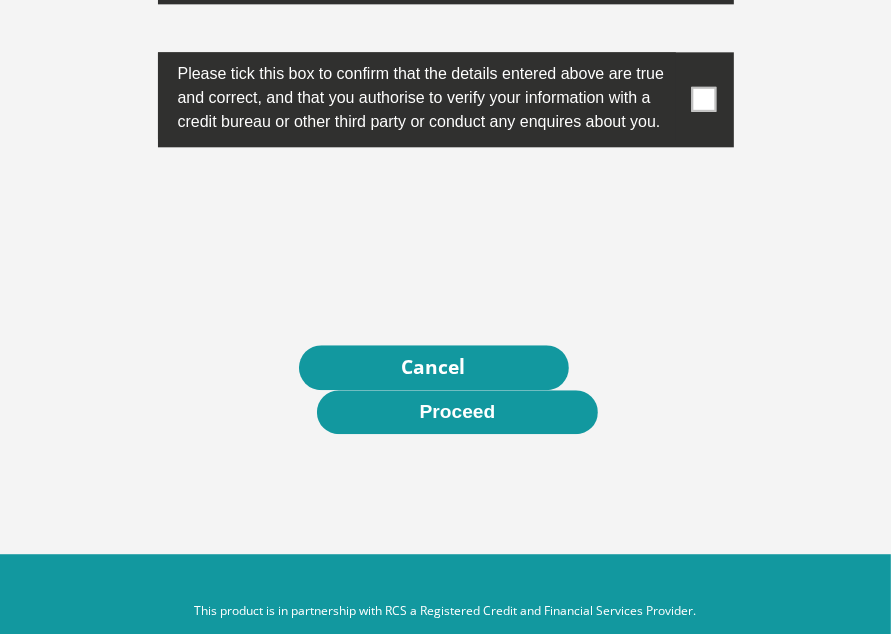 type on "[MEDICAL_DATA]" 